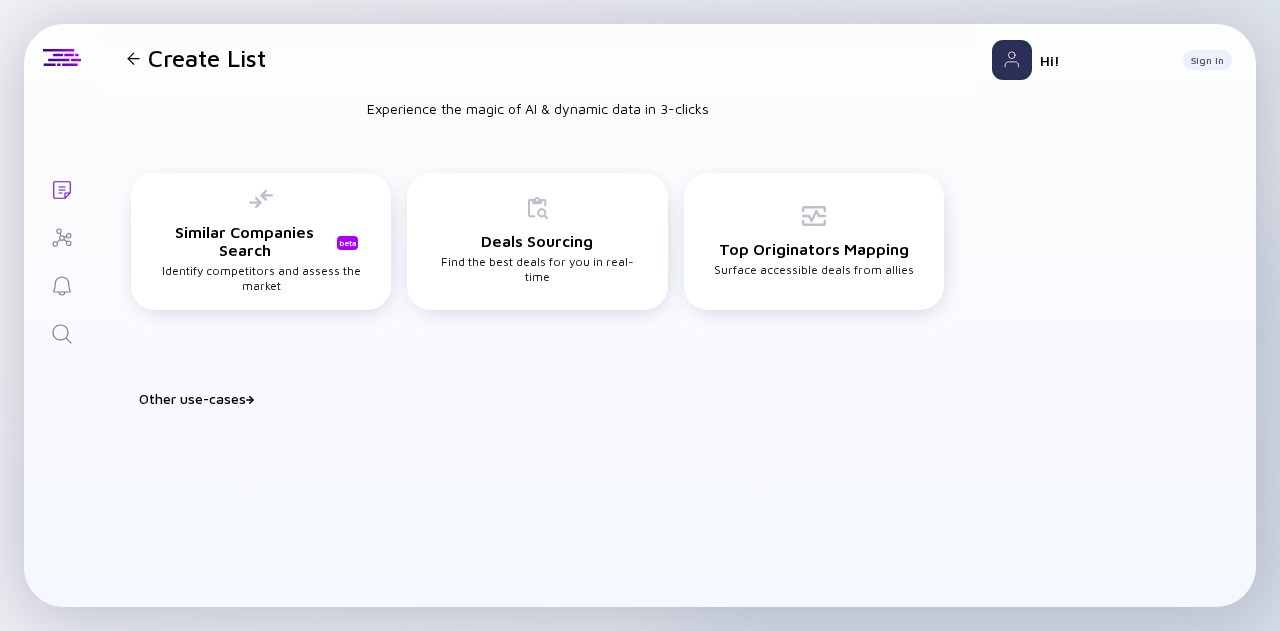 scroll, scrollTop: 0, scrollLeft: 0, axis: both 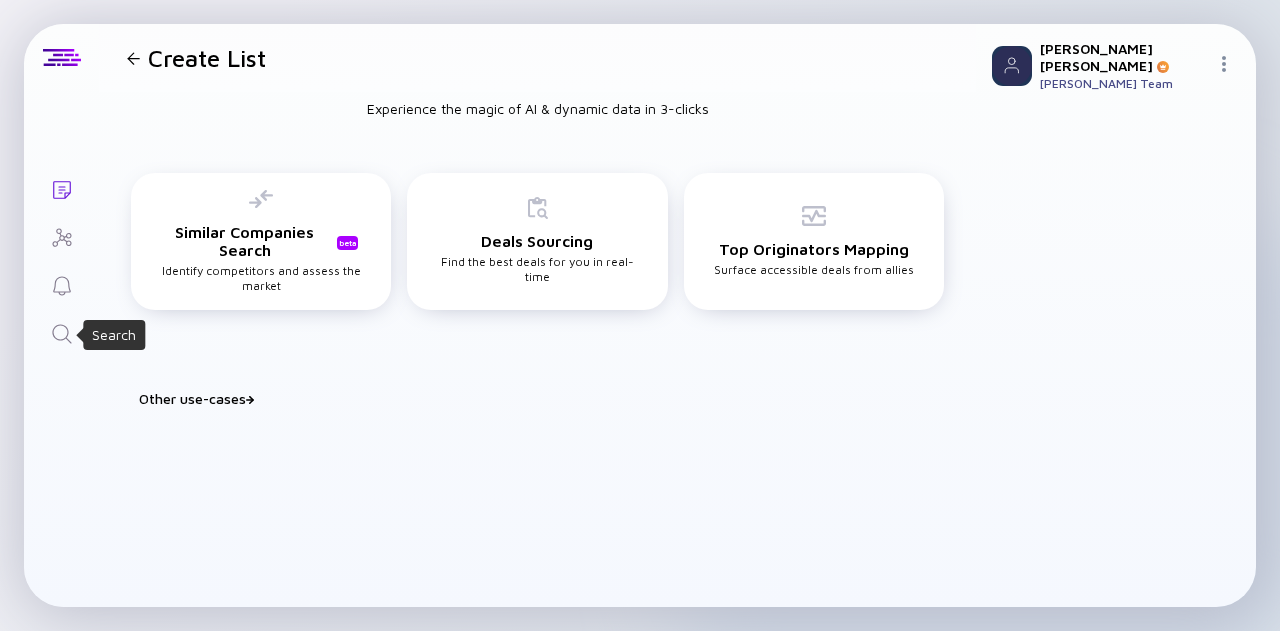 click 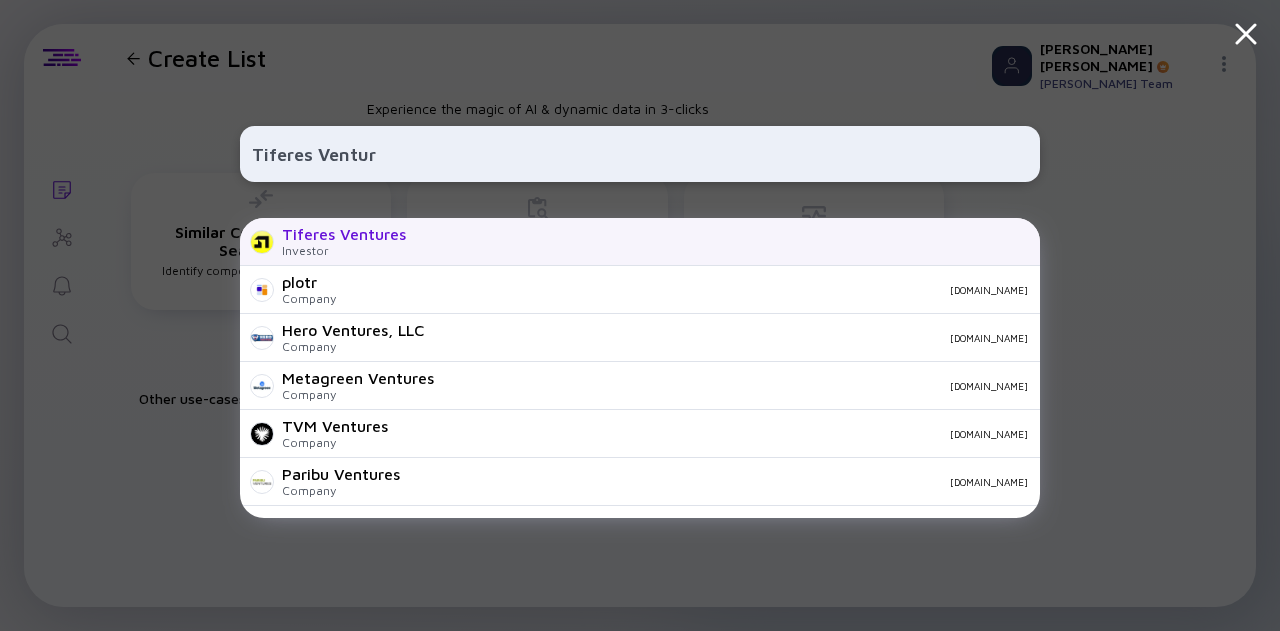 type on "Tiferes Ventur" 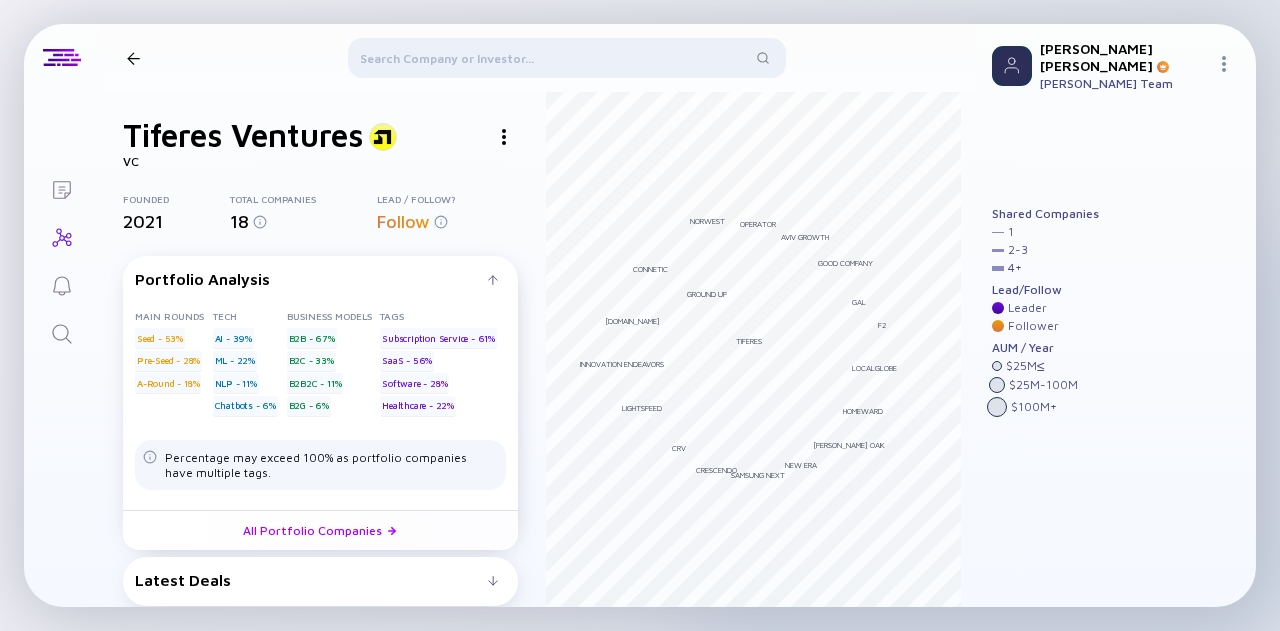 click at bounding box center (504, 137) 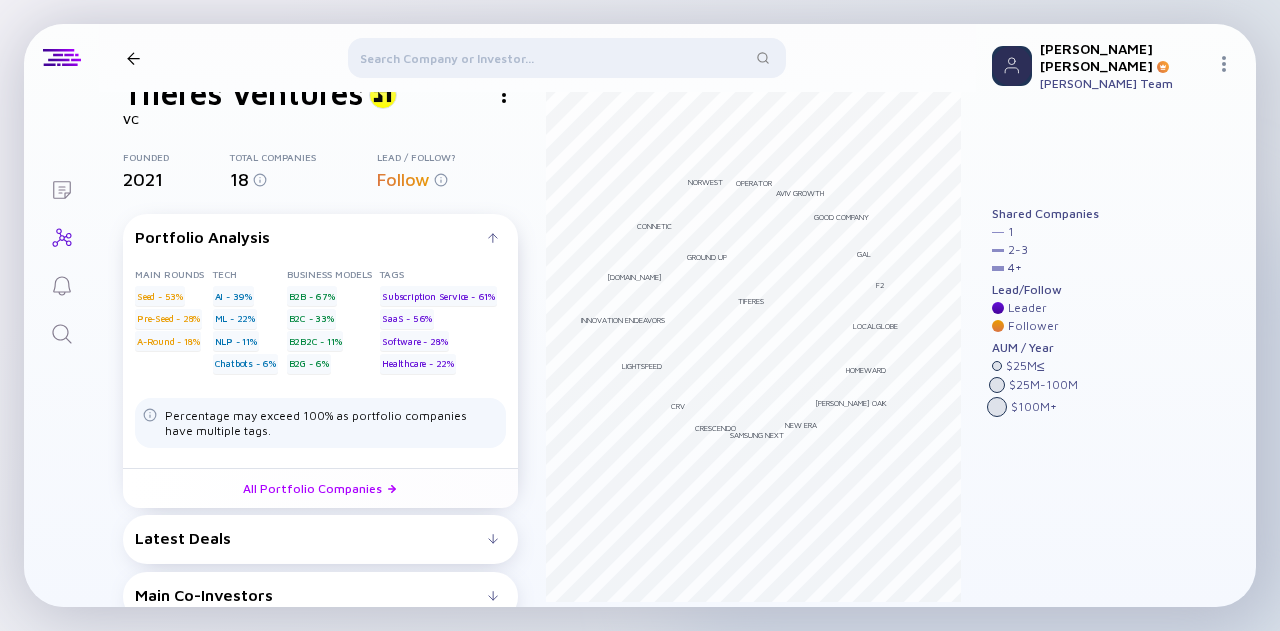 scroll, scrollTop: 60, scrollLeft: 0, axis: vertical 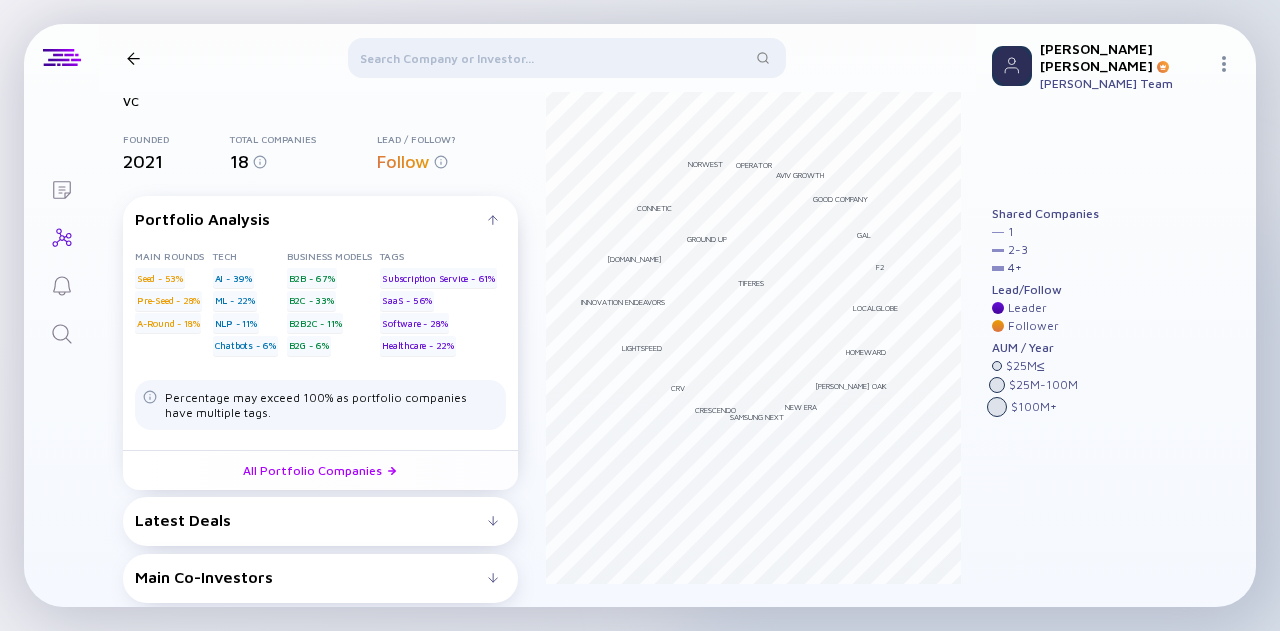 click on "Latest Deals" at bounding box center [311, 520] 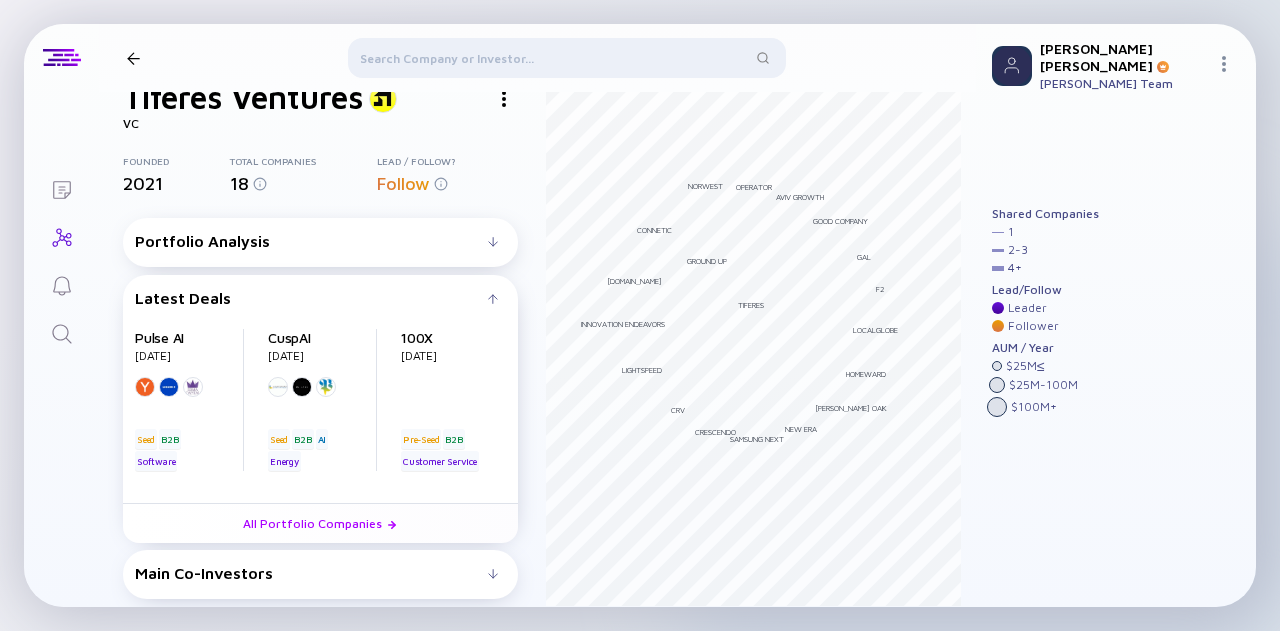 scroll, scrollTop: 42, scrollLeft: 0, axis: vertical 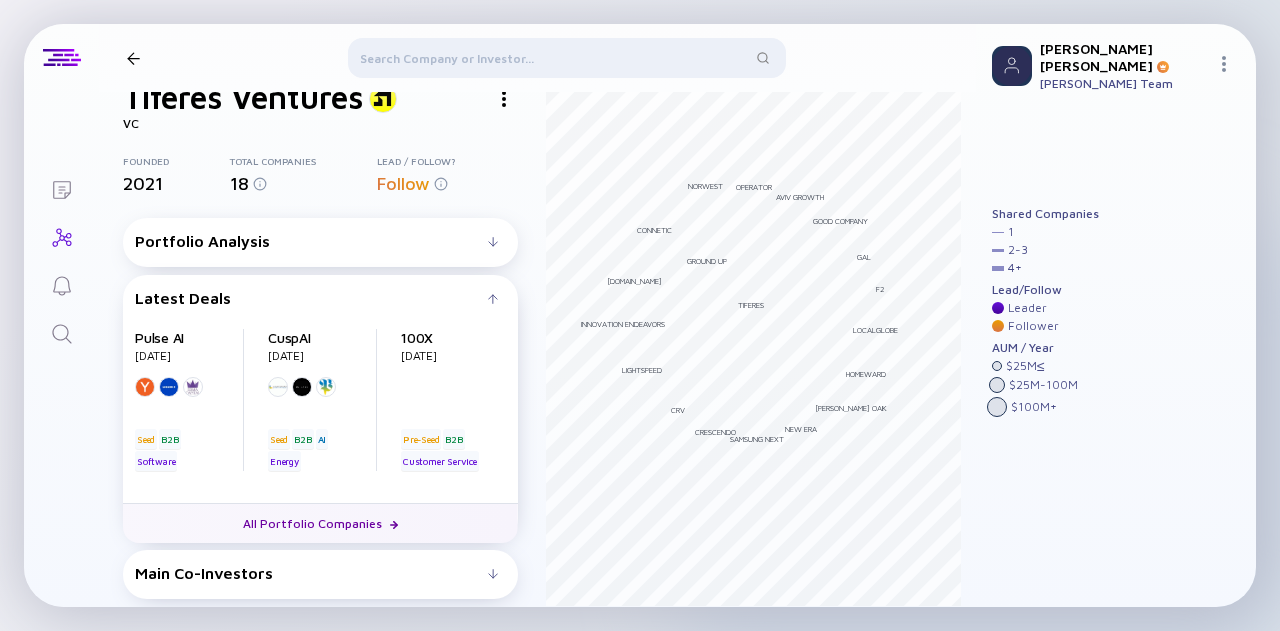 click on "All Portfolio Companies" at bounding box center [320, 523] 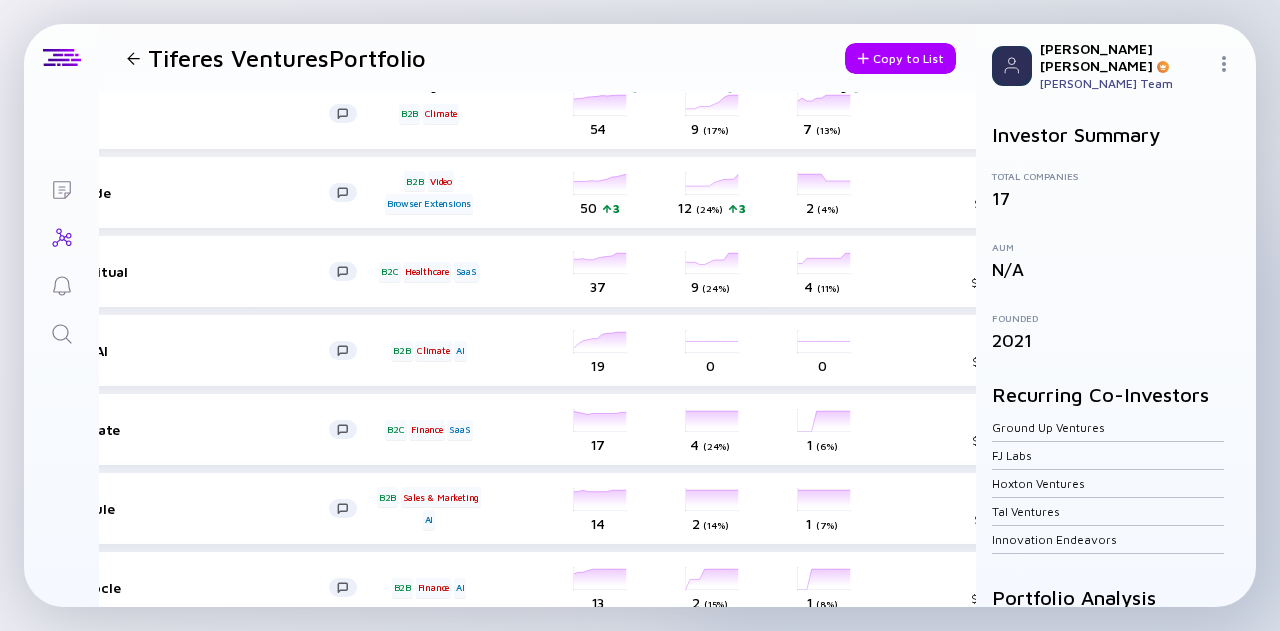 scroll, scrollTop: 42, scrollLeft: 0, axis: vertical 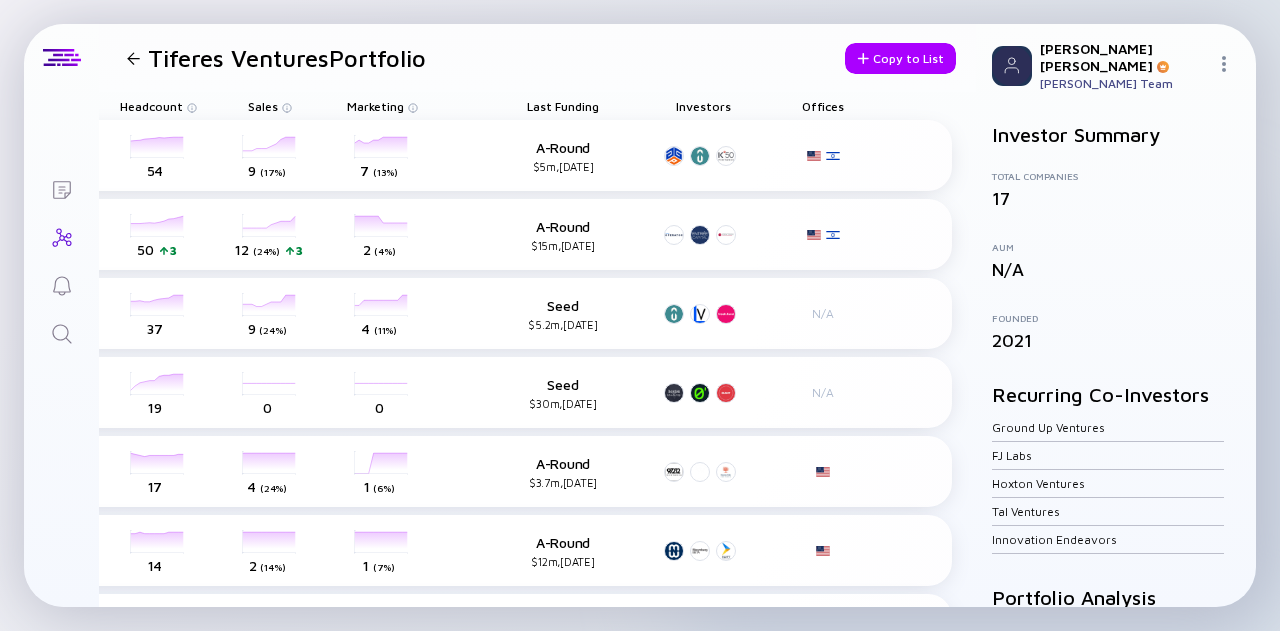 click on "Offices" at bounding box center [823, 106] 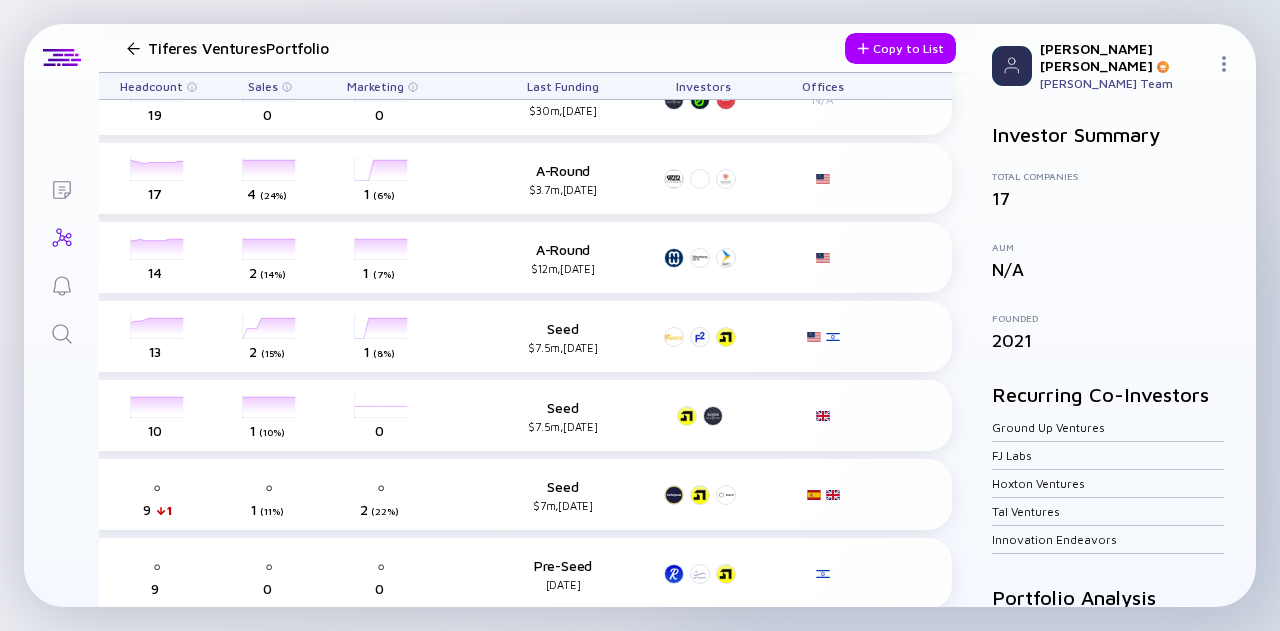 scroll, scrollTop: 300, scrollLeft: 590, axis: both 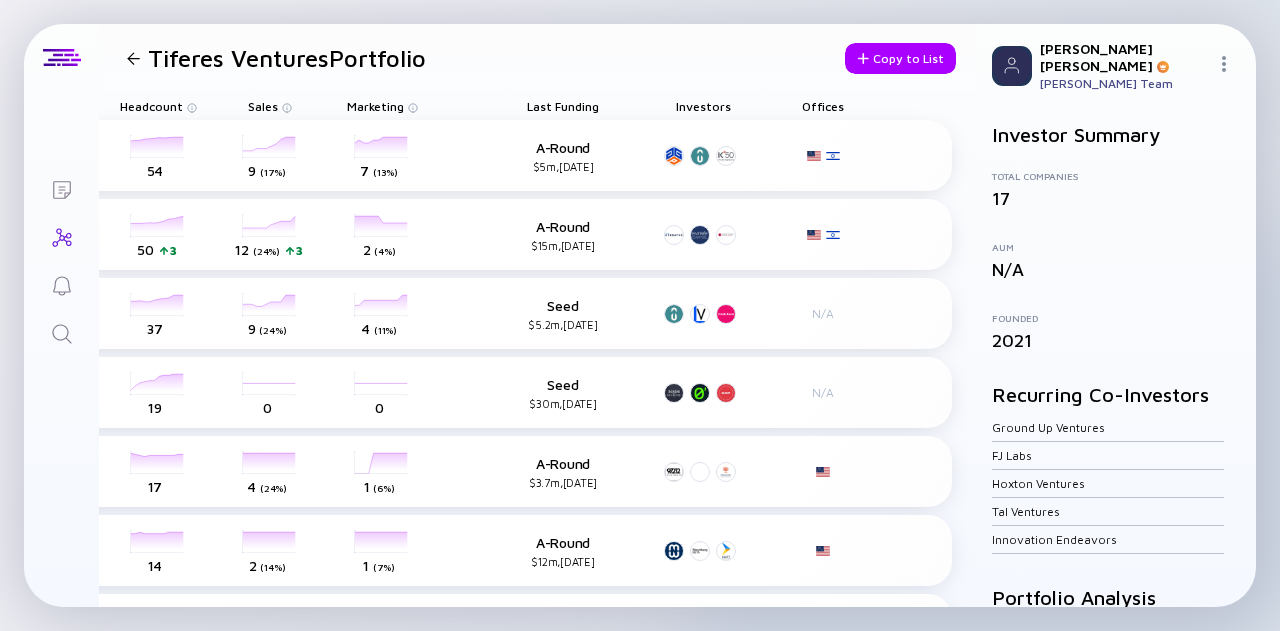 click at bounding box center (133, 58) 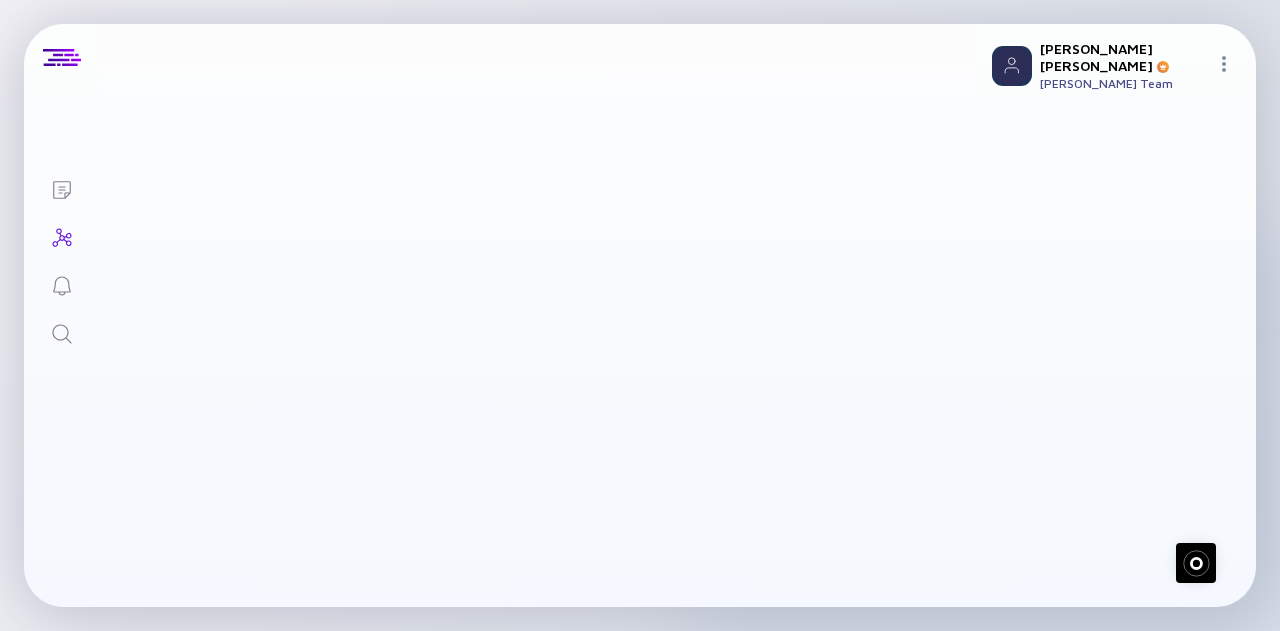 scroll, scrollTop: 0, scrollLeft: 0, axis: both 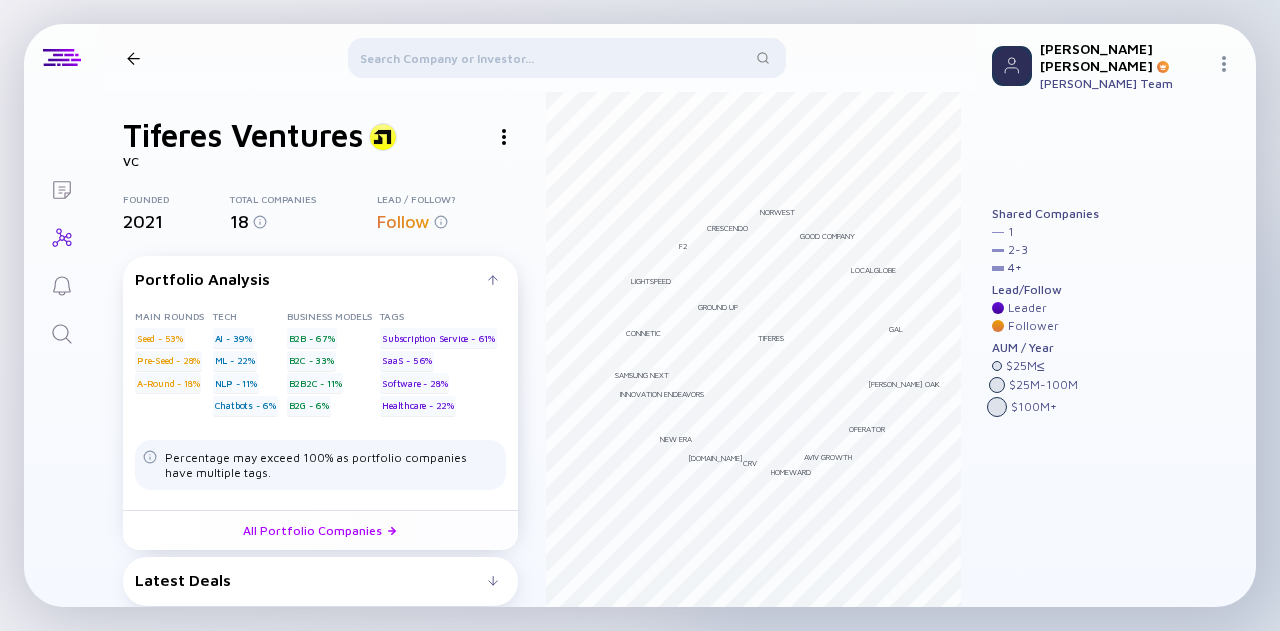 click at bounding box center [567, 62] 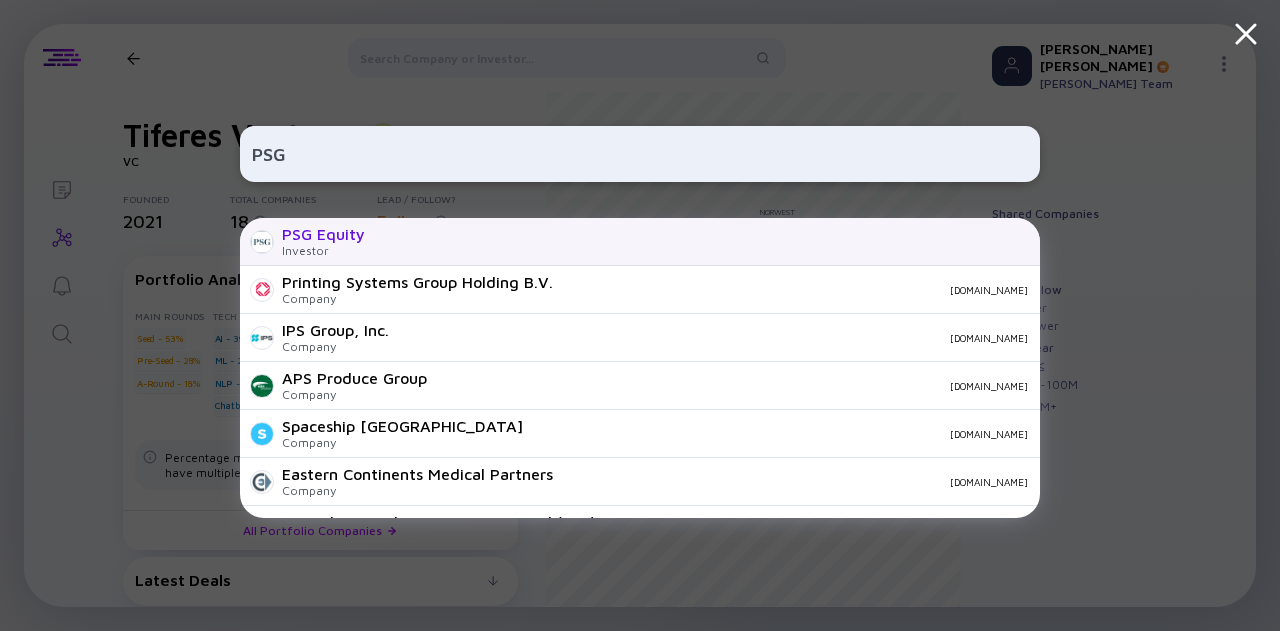 type on "PSG" 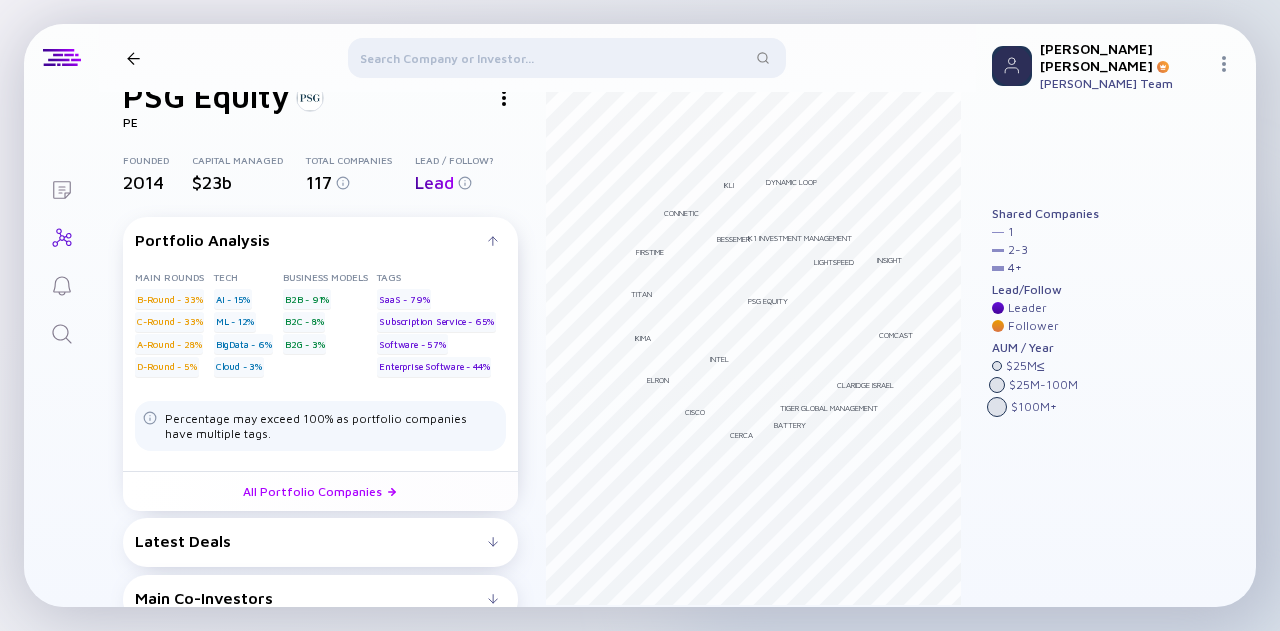 scroll, scrollTop: 60, scrollLeft: 0, axis: vertical 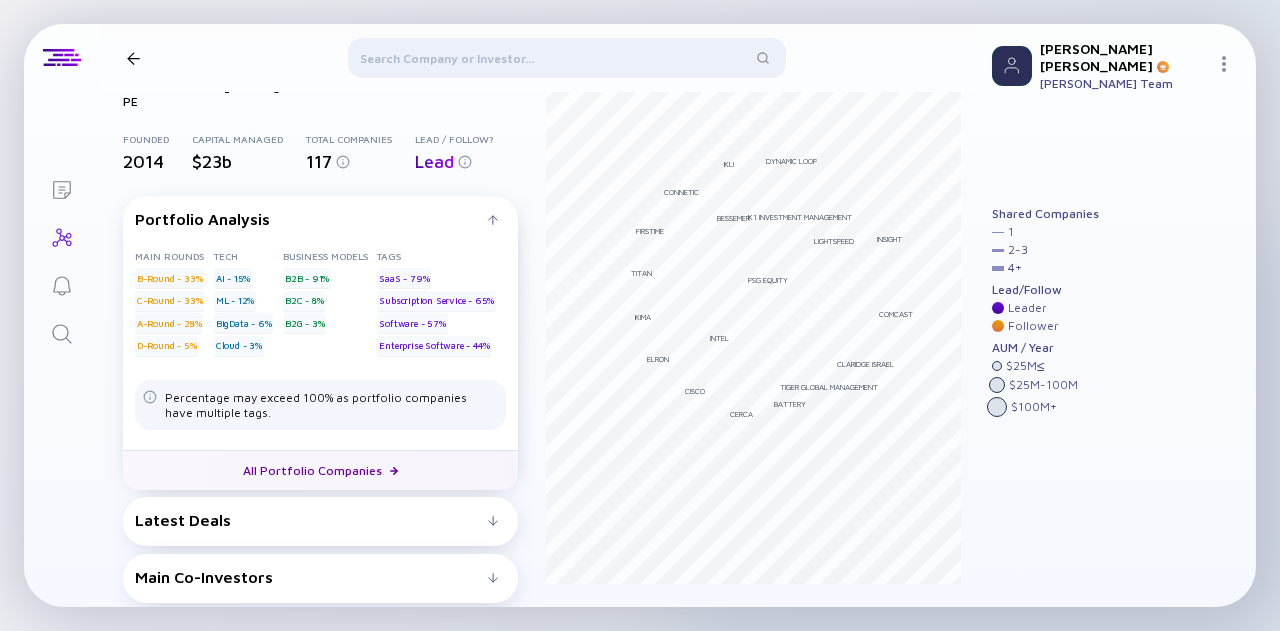 click on "All Portfolio Companies" at bounding box center (320, 470) 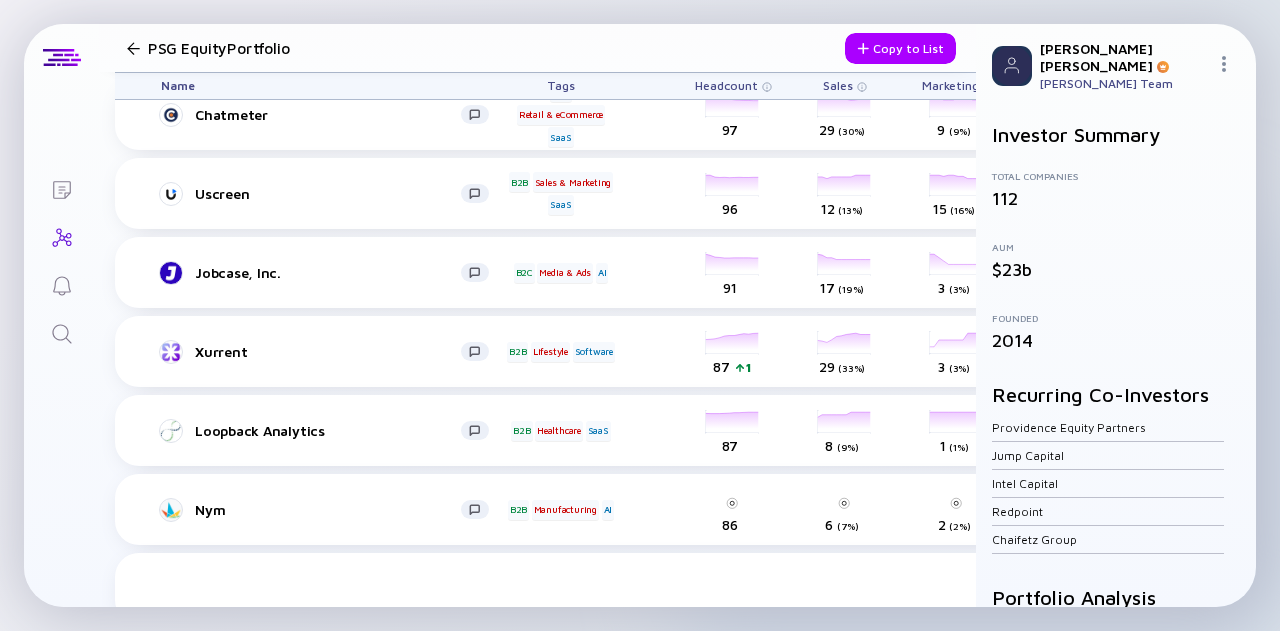 scroll, scrollTop: 4100, scrollLeft: 0, axis: vertical 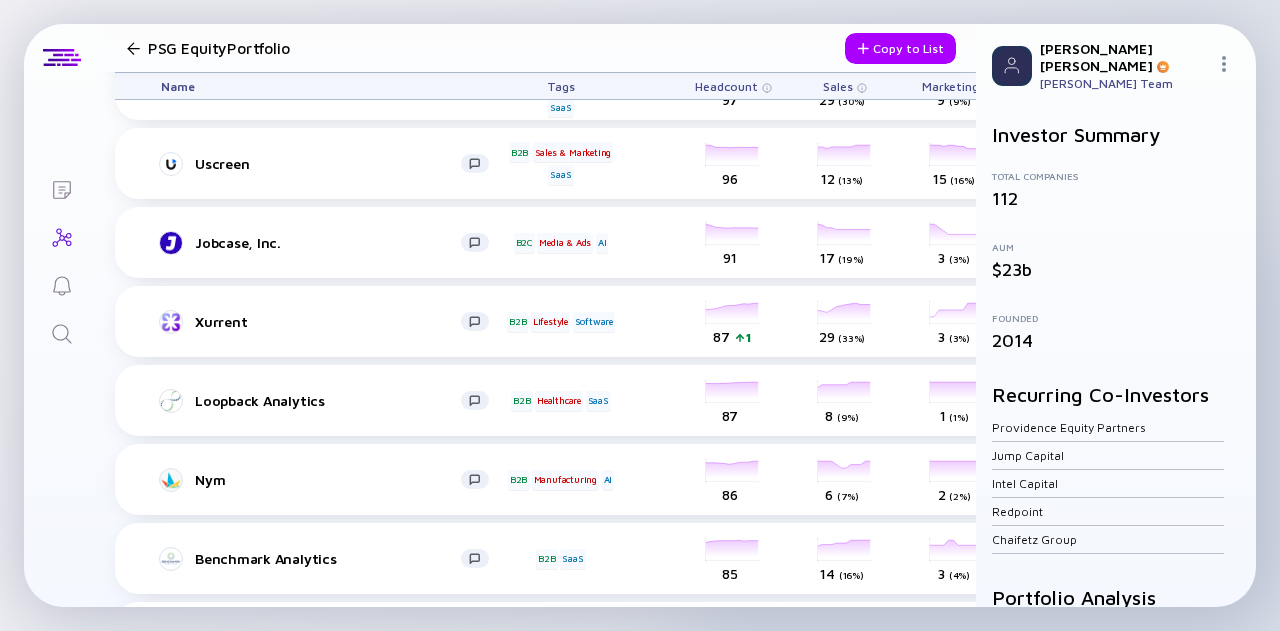 click 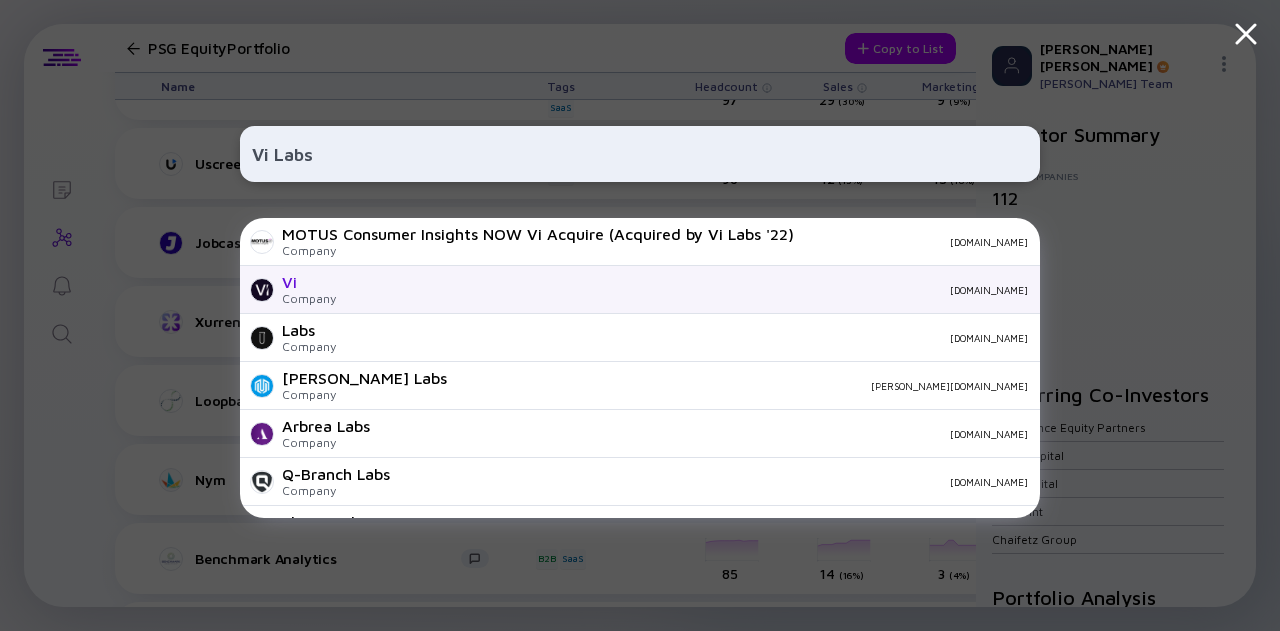 type on "Vi Labs" 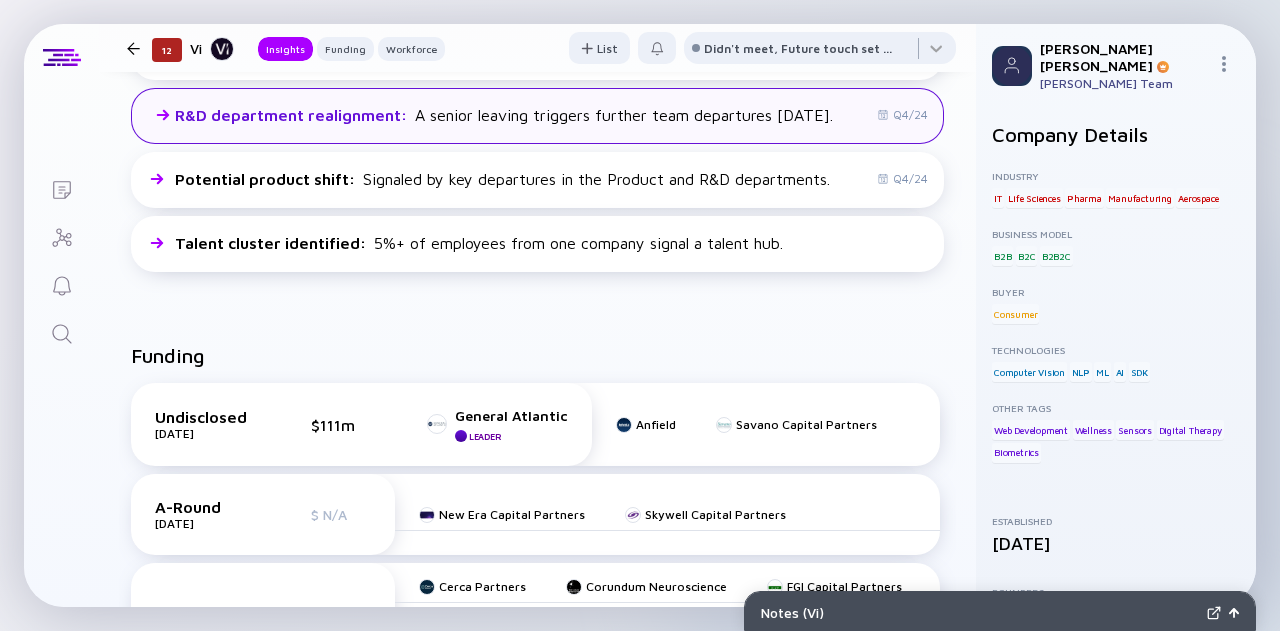 scroll, scrollTop: 700, scrollLeft: 0, axis: vertical 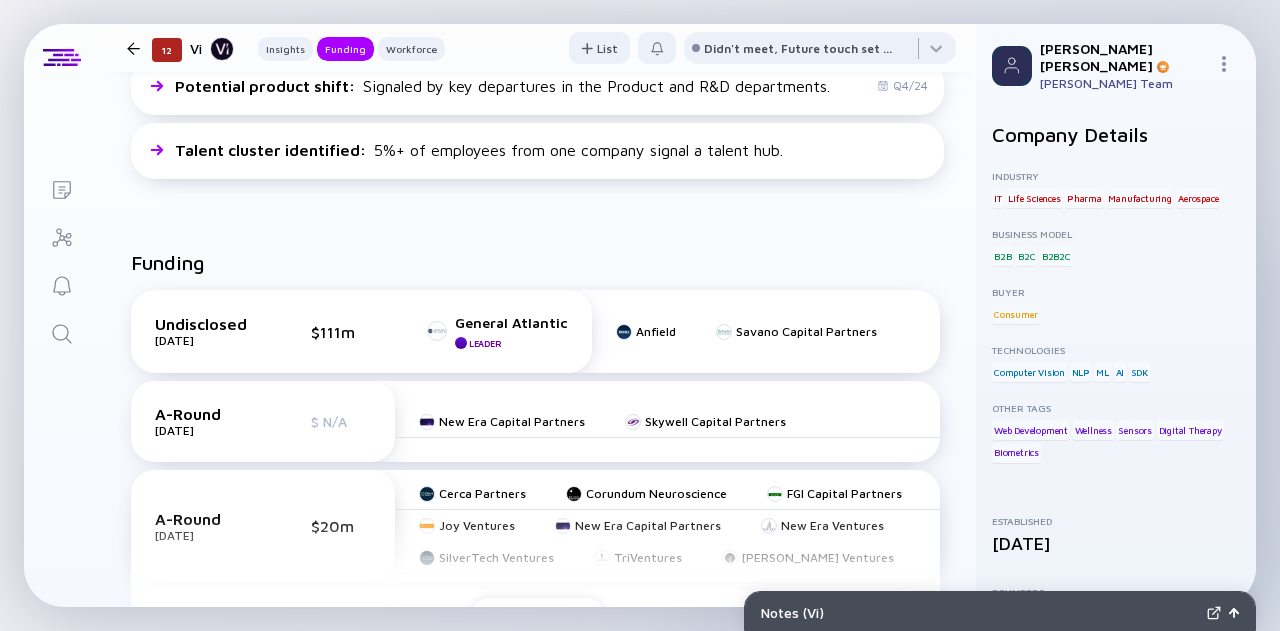 click on "Undisclosed   [DATE]   $111m General Atlantic Leader [PERSON_NAME] Capital Partners" at bounding box center [535, 331] 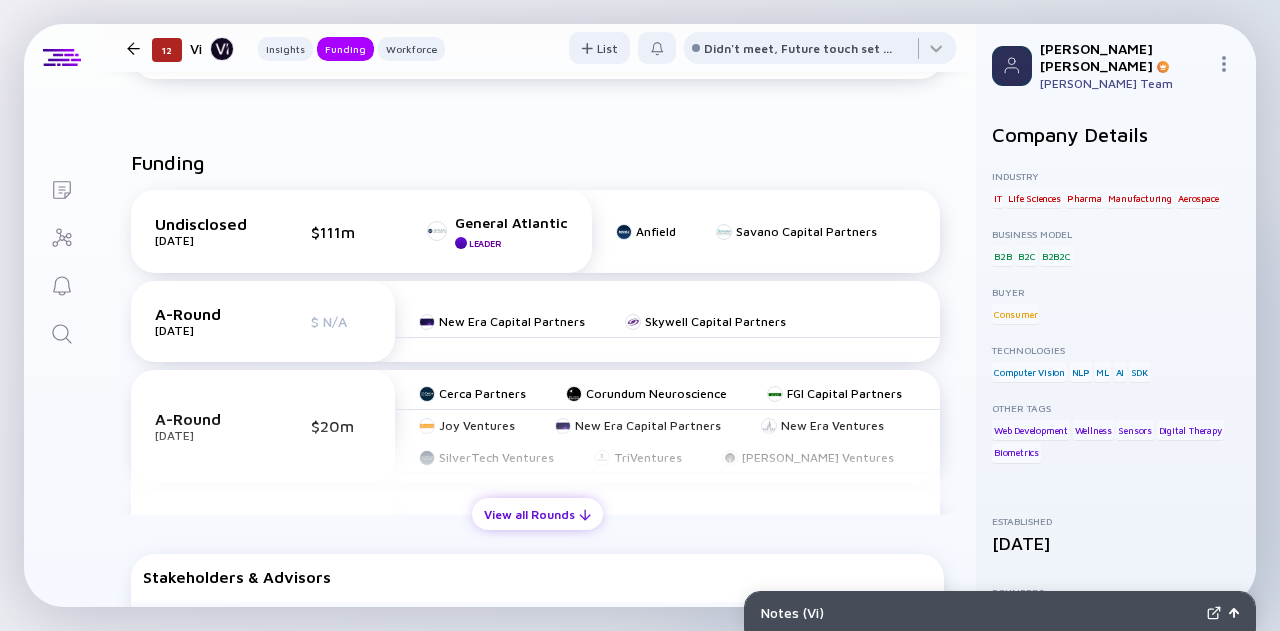 click on "View all Rounds" at bounding box center [537, 514] 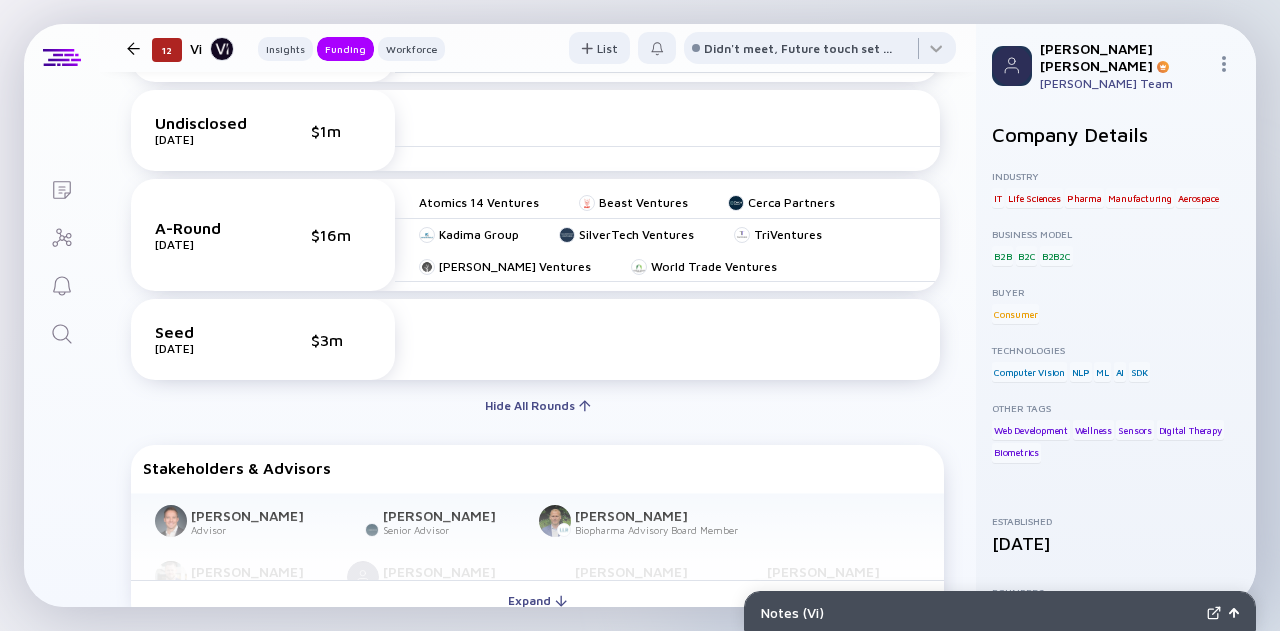 scroll, scrollTop: 1300, scrollLeft: 0, axis: vertical 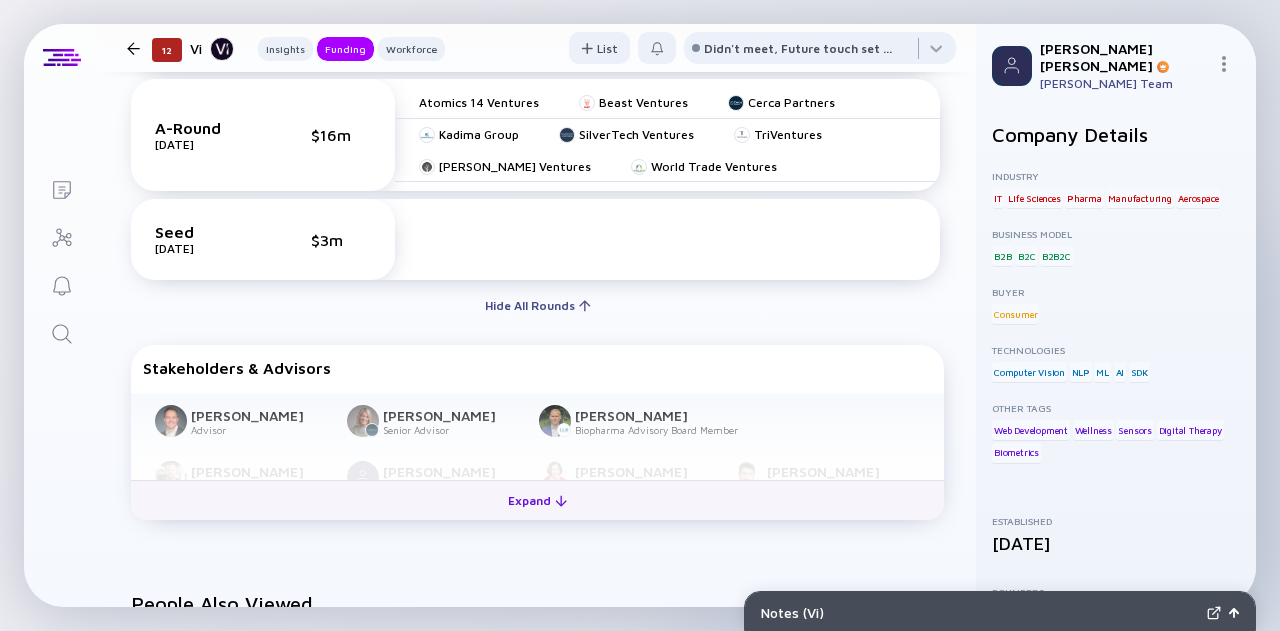 click on "Expand" at bounding box center (537, 500) 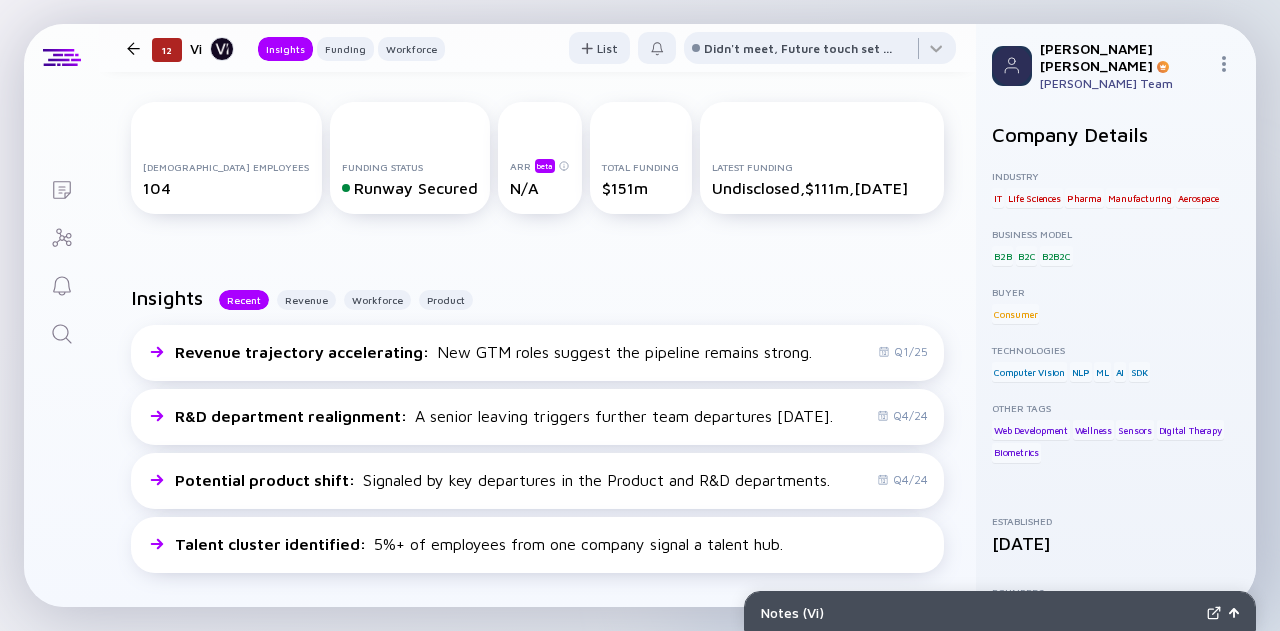 scroll, scrollTop: 184, scrollLeft: 0, axis: vertical 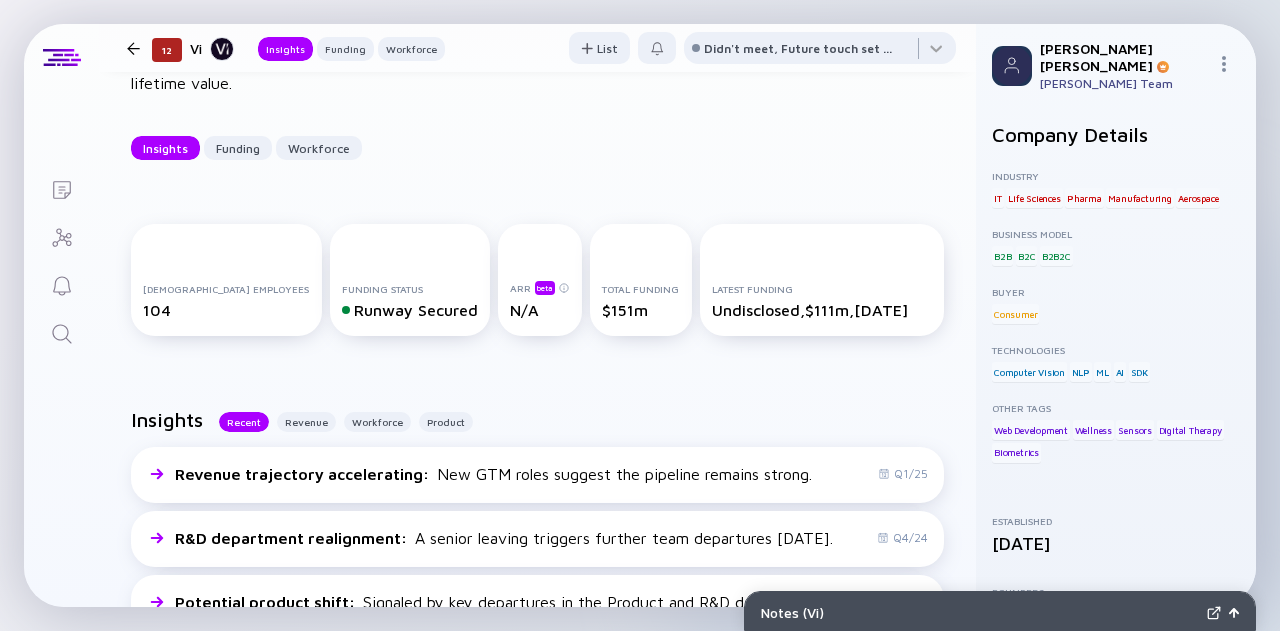 click at bounding box center [61, 332] 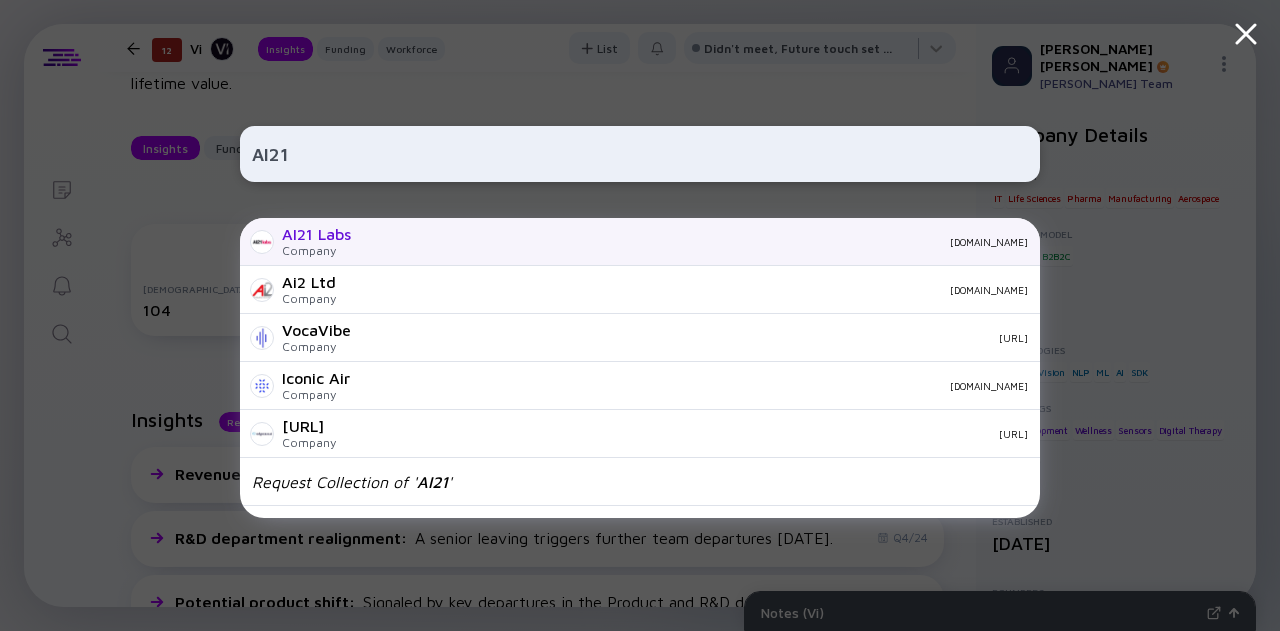 type on "AI21" 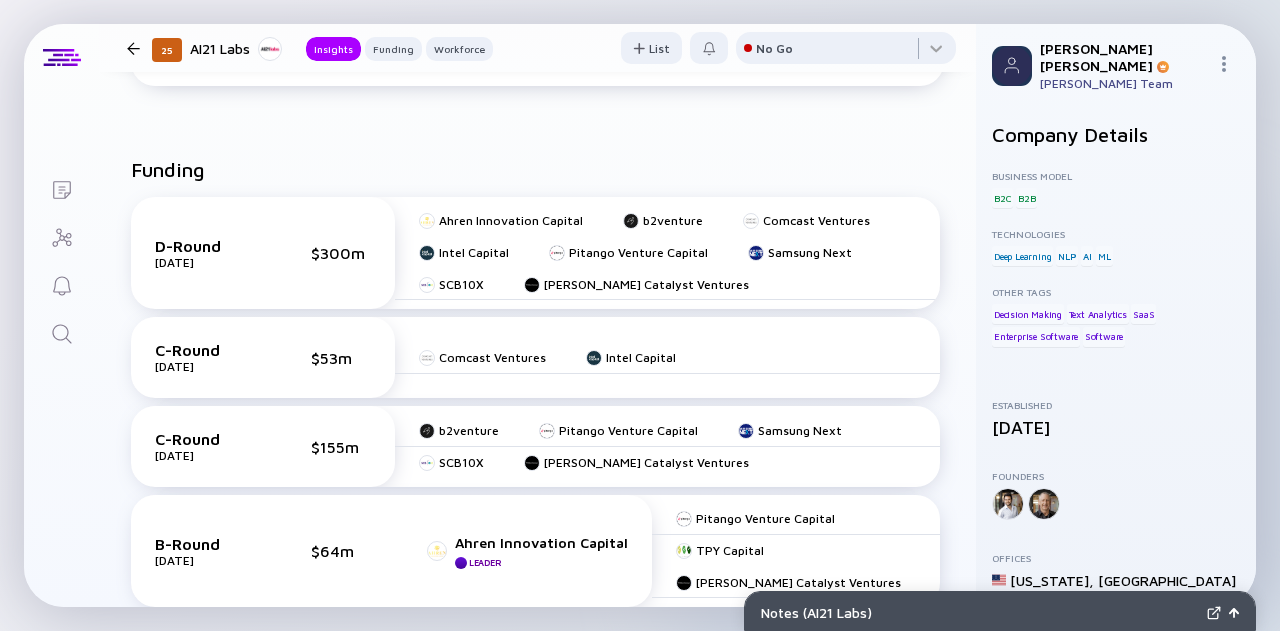 scroll, scrollTop: 0, scrollLeft: 0, axis: both 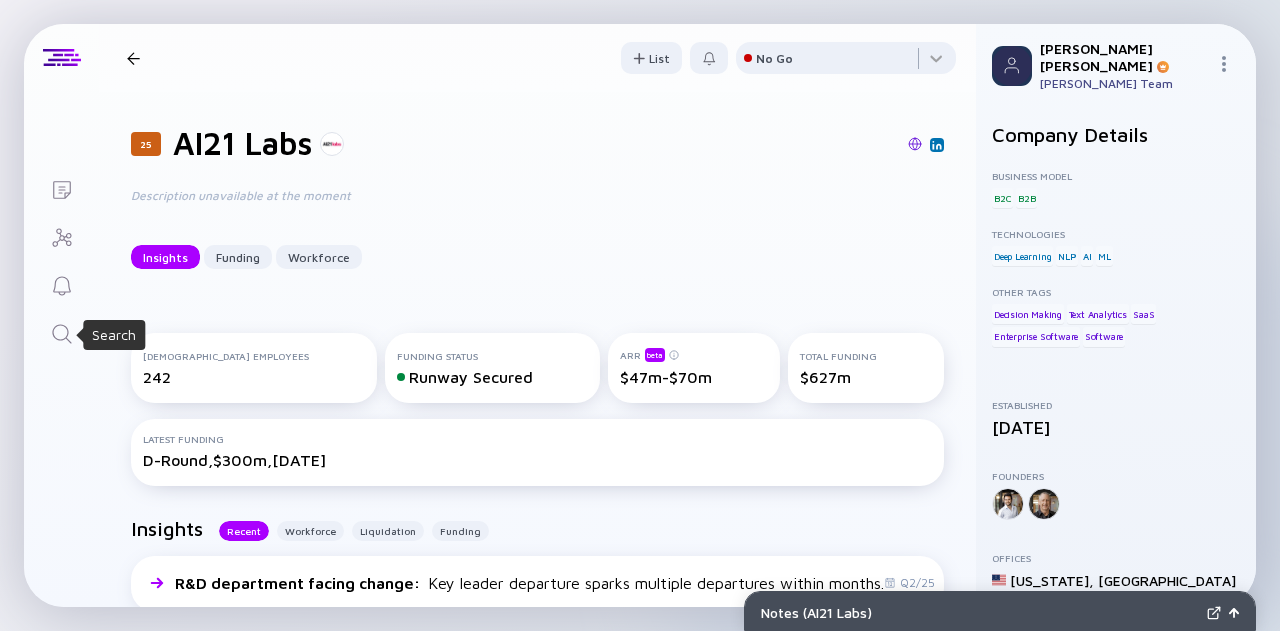 click 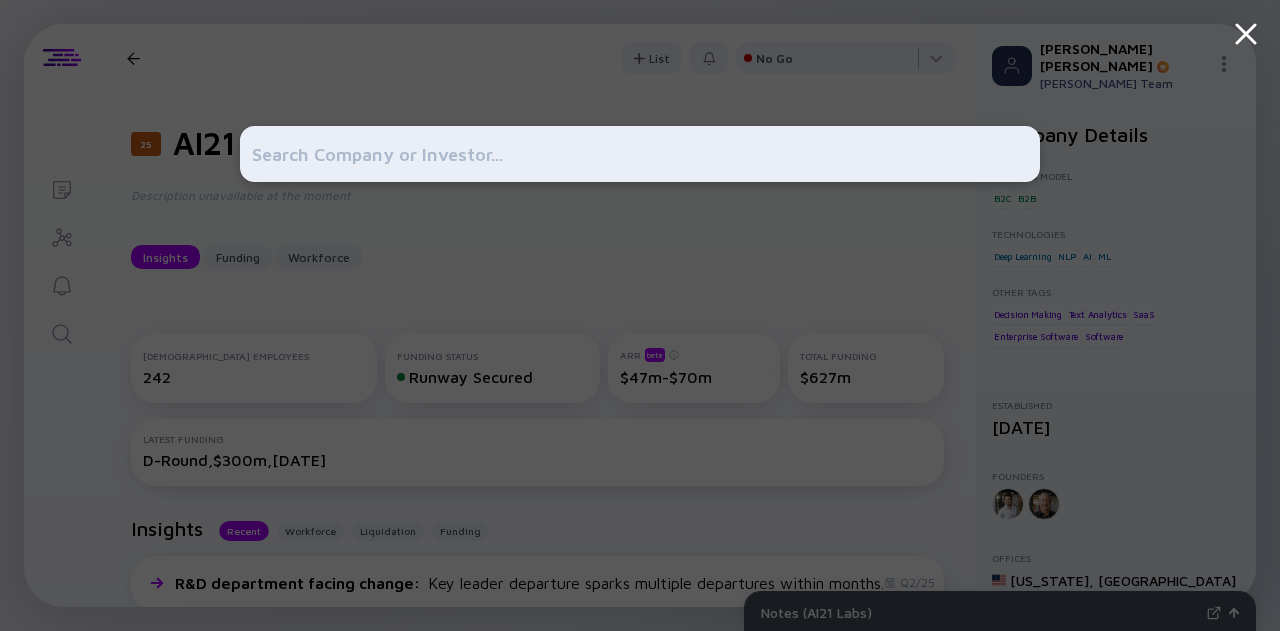 click at bounding box center (640, 154) 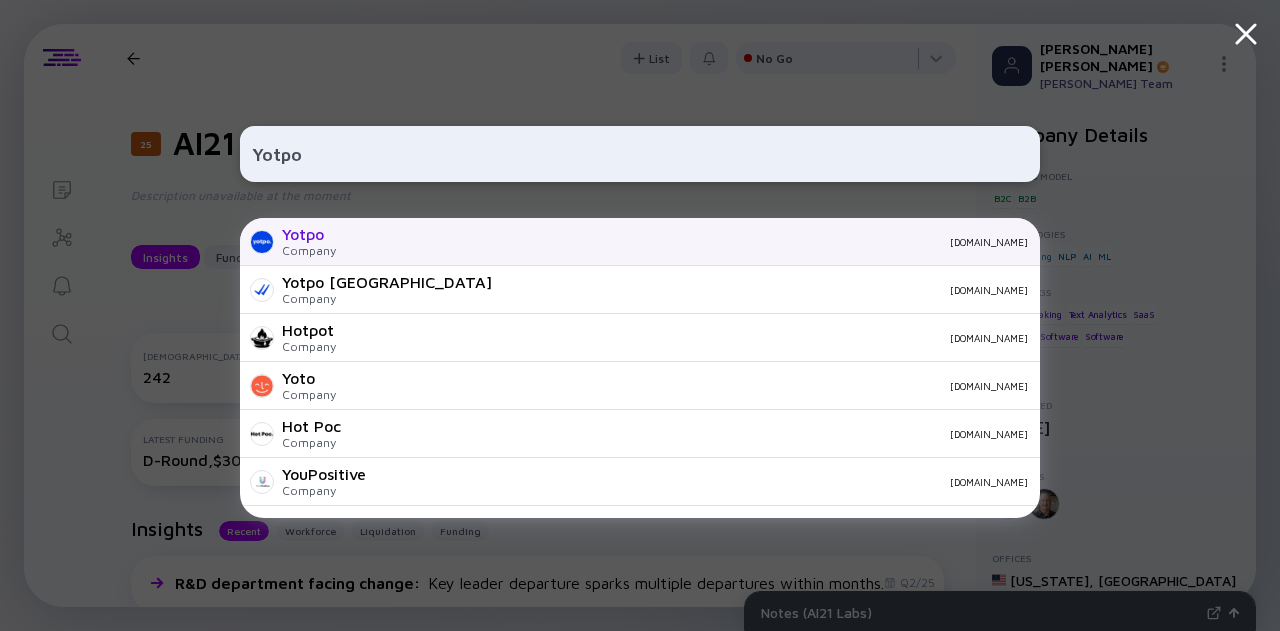 type on "Yotpo" 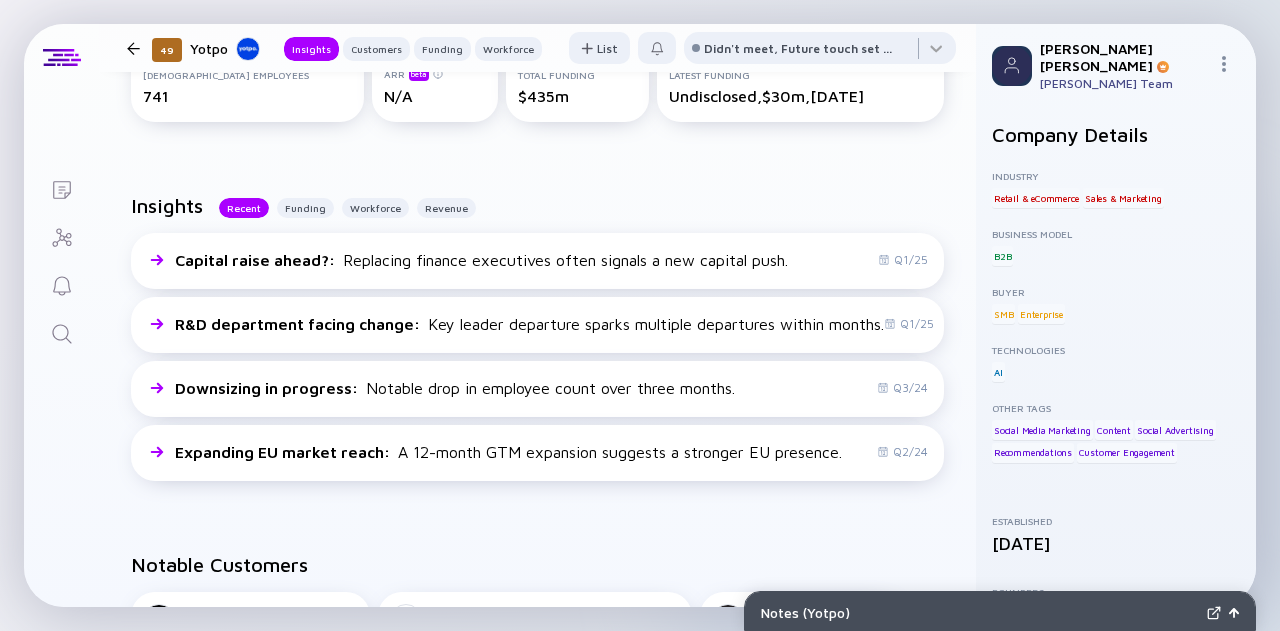 scroll, scrollTop: 300, scrollLeft: 0, axis: vertical 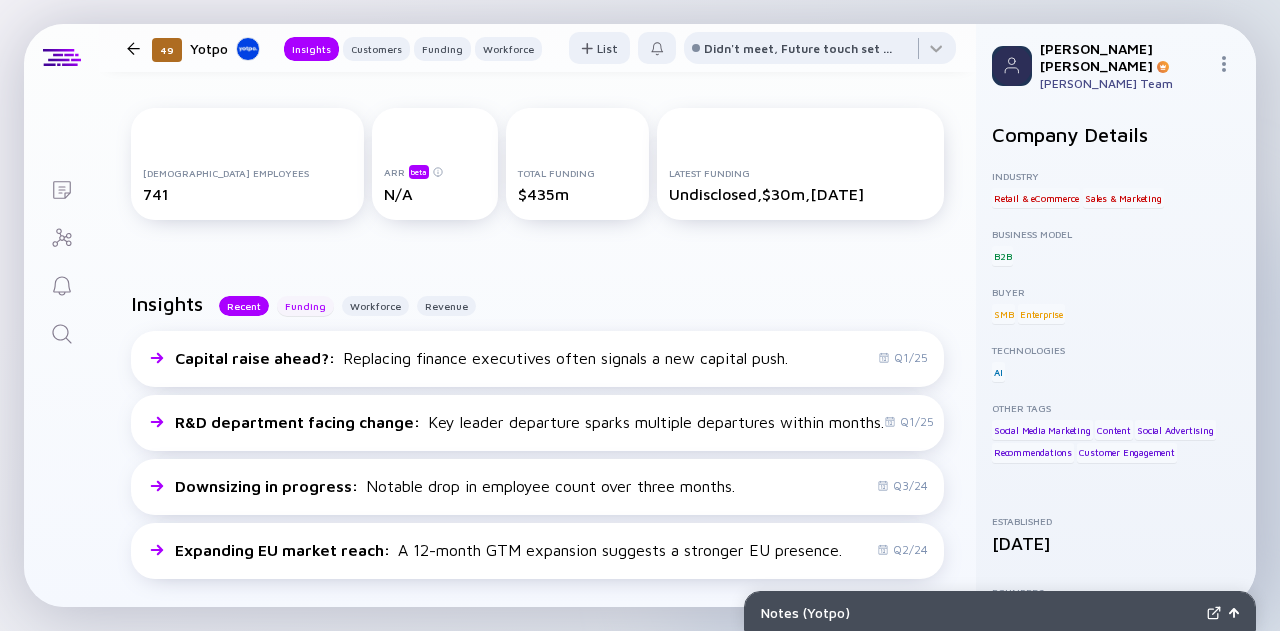click on "Funding" at bounding box center (305, 306) 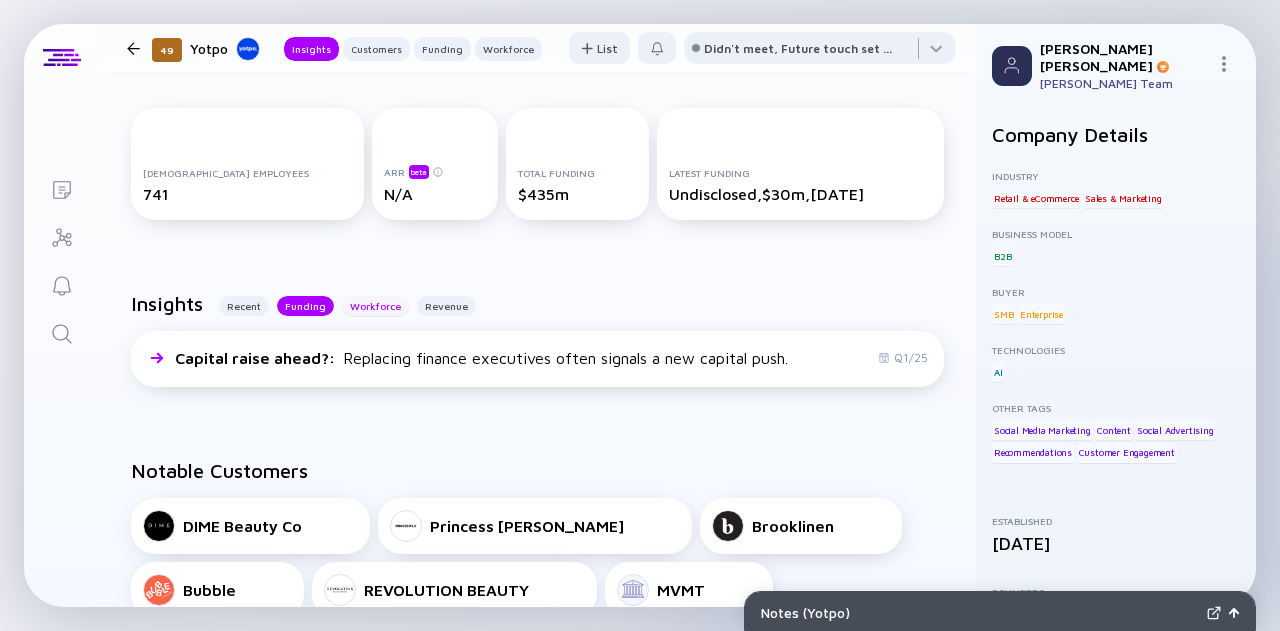 click on "Workforce" at bounding box center [375, 306] 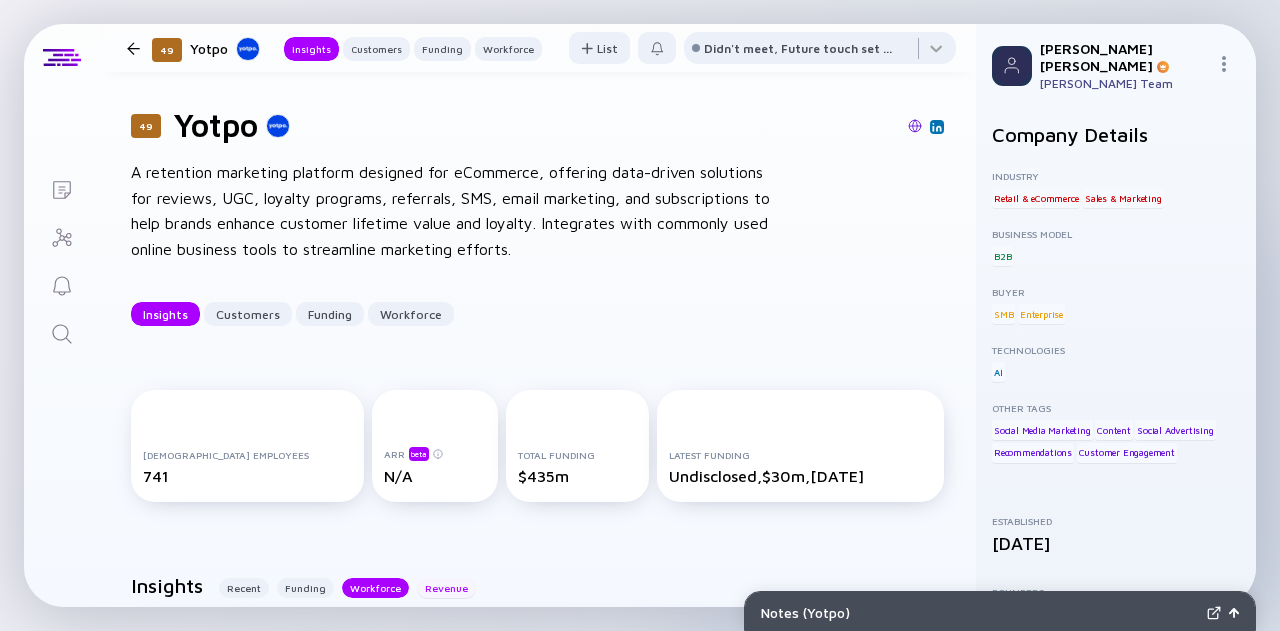 scroll, scrollTop: 0, scrollLeft: 0, axis: both 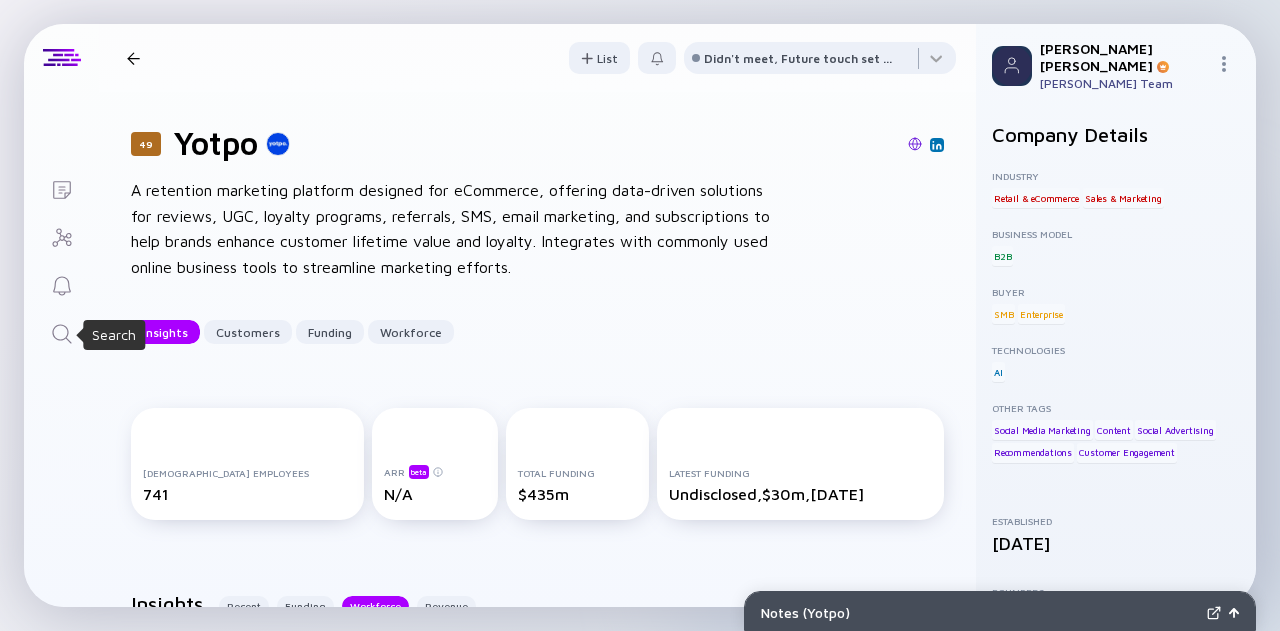 click 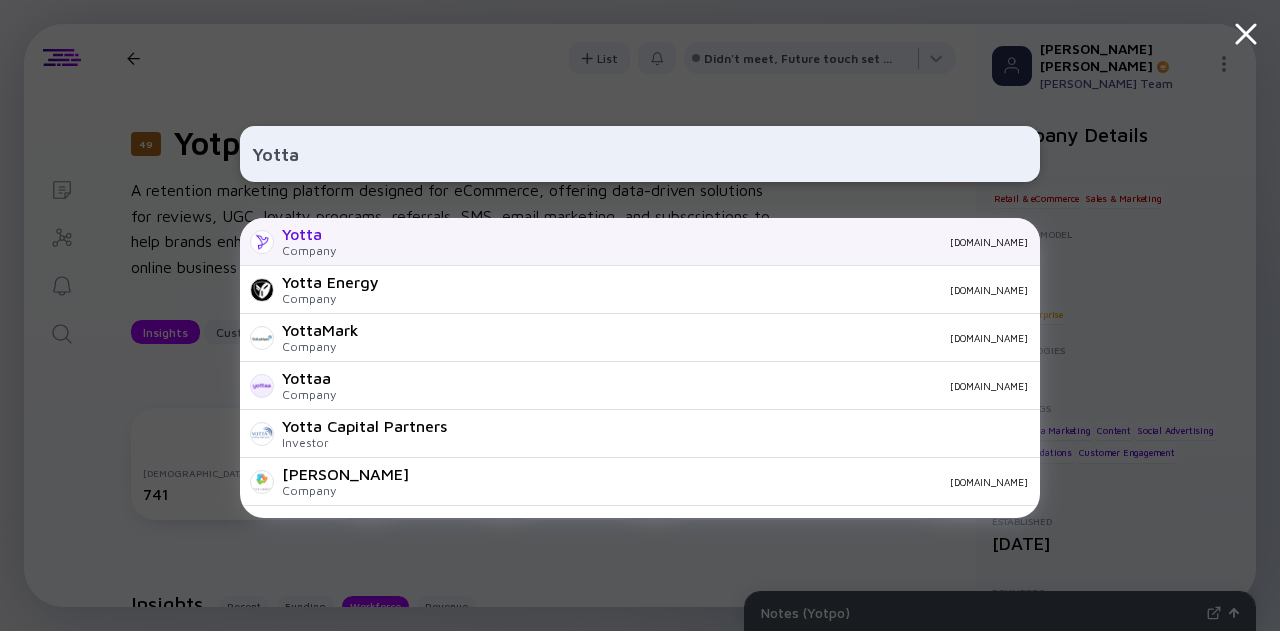 type on "Yotta" 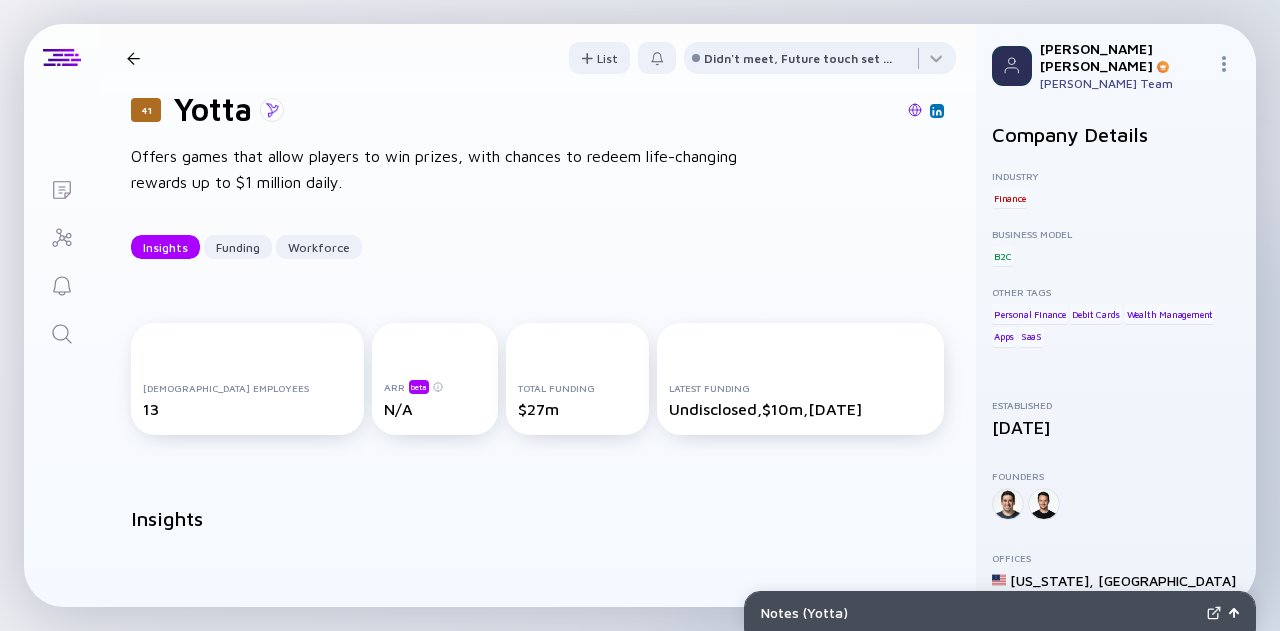 scroll, scrollTop: 0, scrollLeft: 0, axis: both 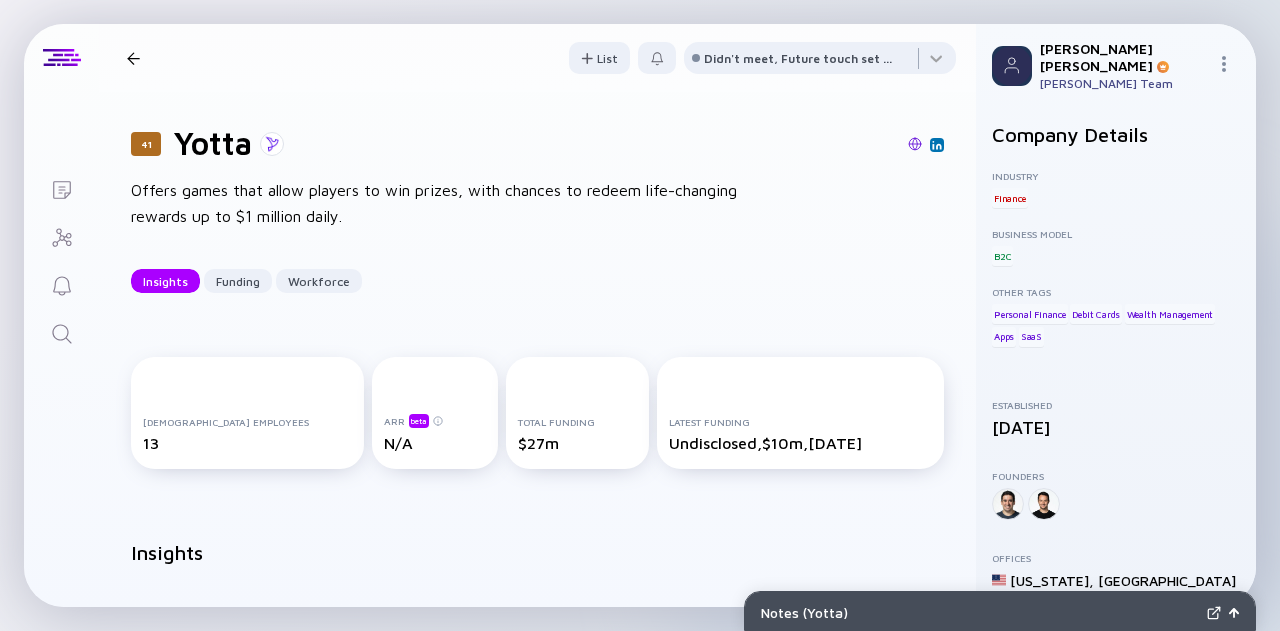 click at bounding box center (133, 58) 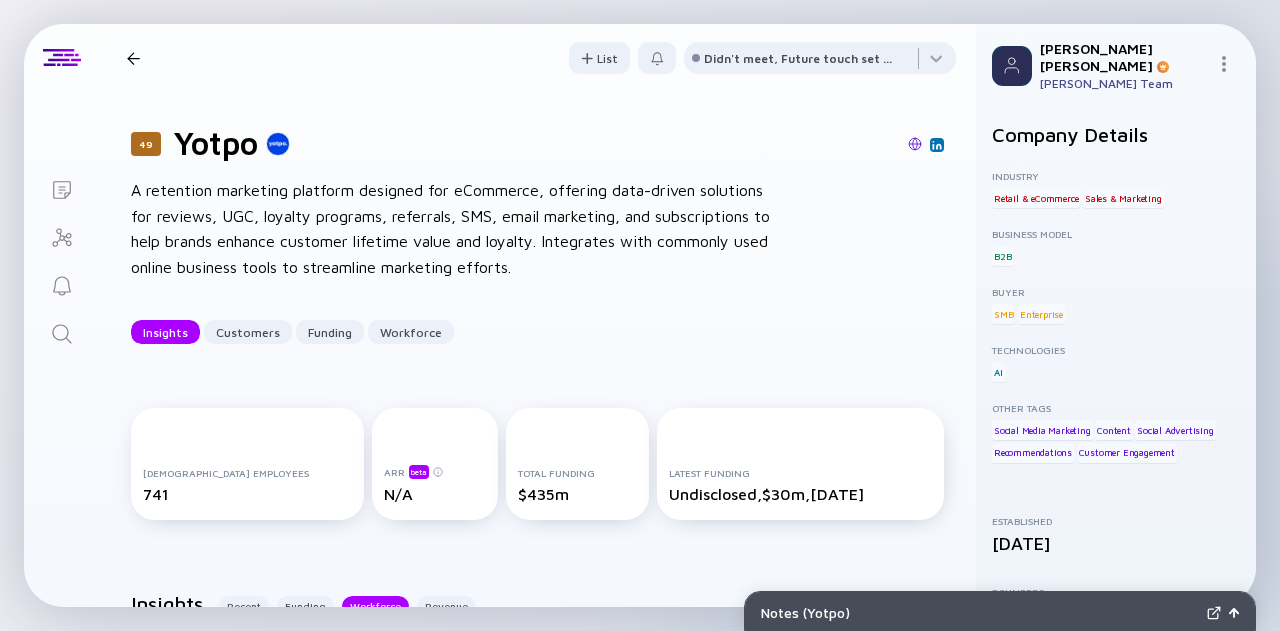click at bounding box center [133, 58] 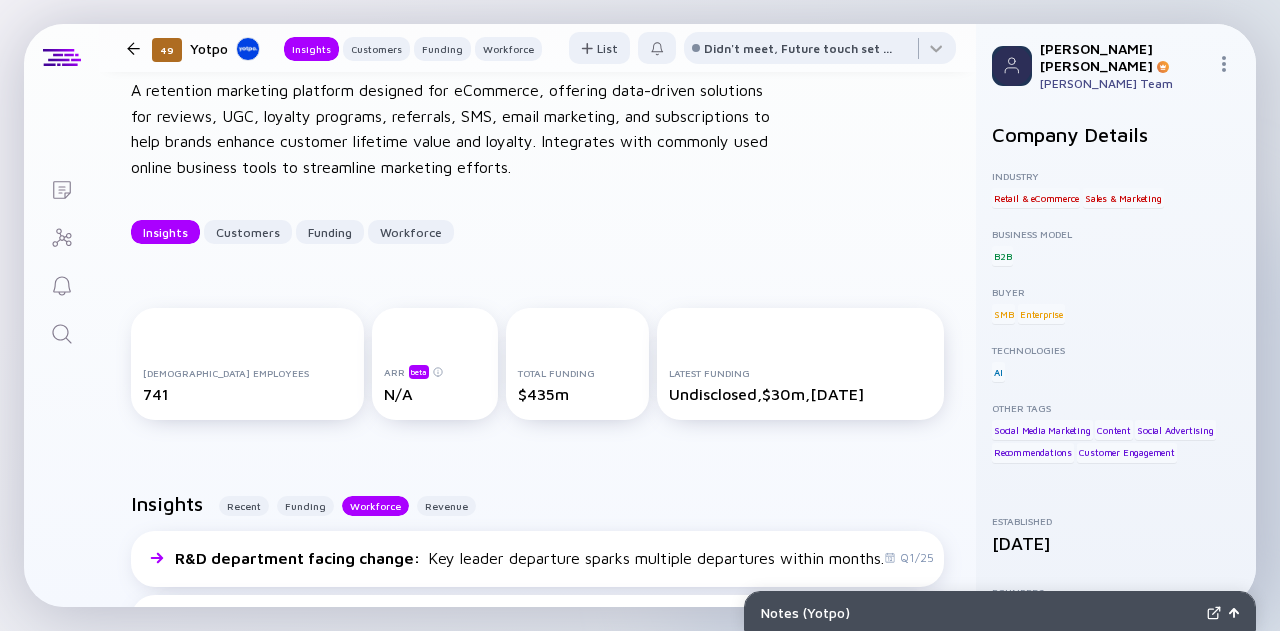 scroll, scrollTop: 100, scrollLeft: 0, axis: vertical 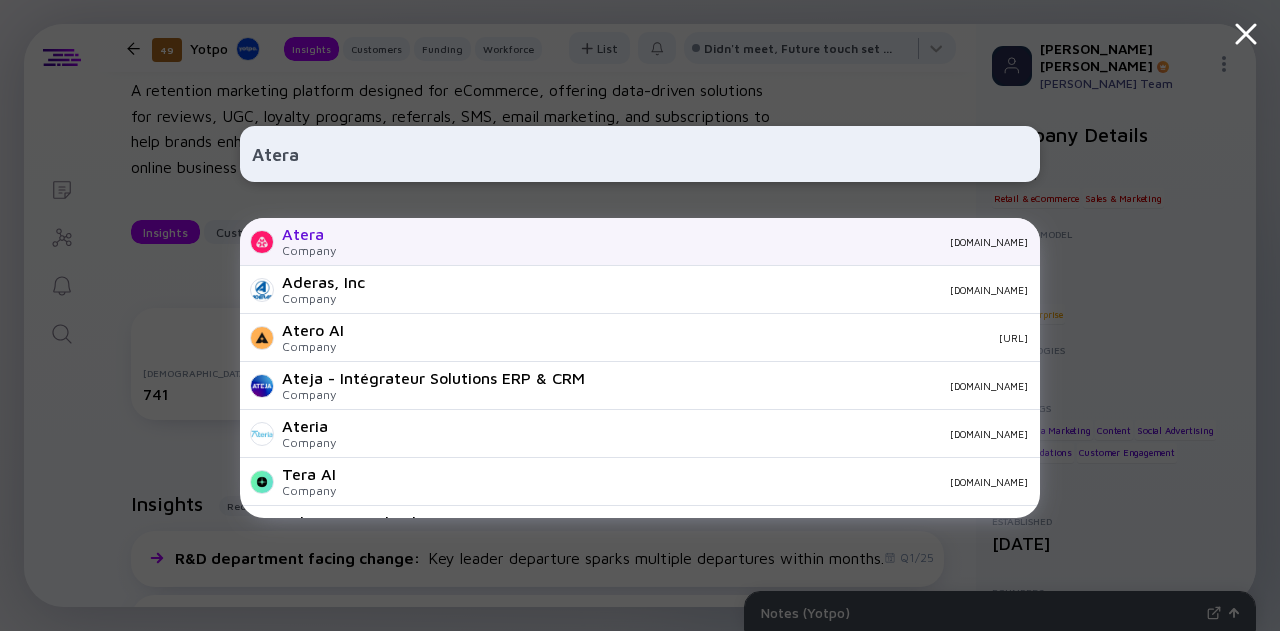 type on "Atera" 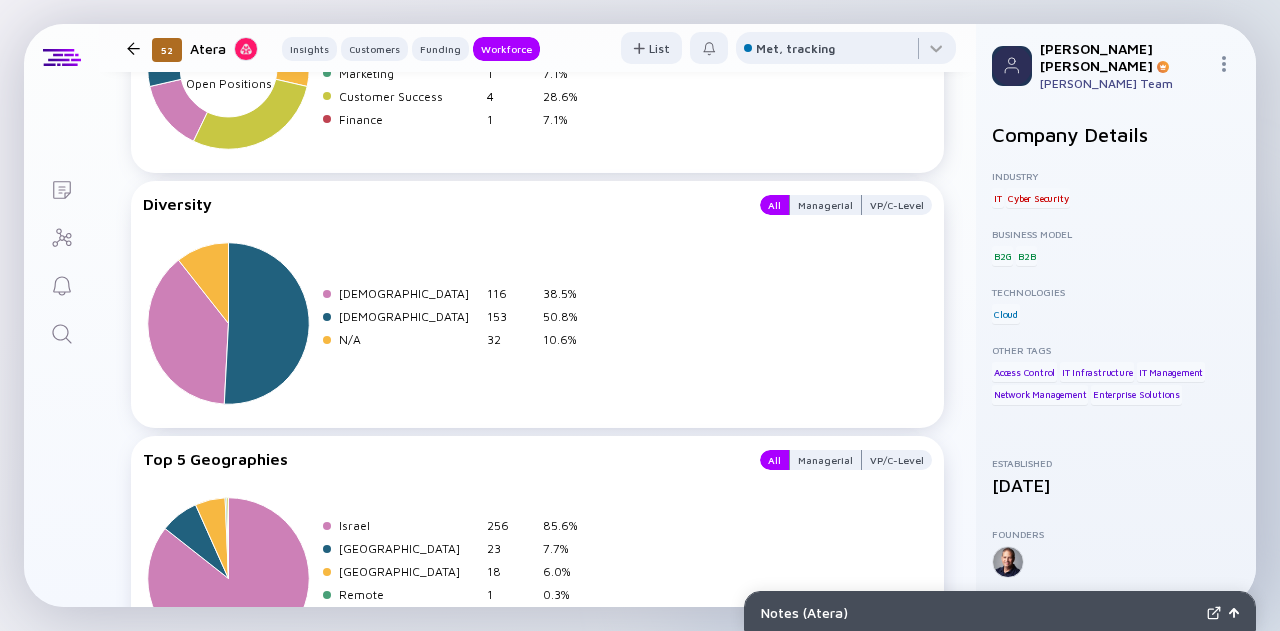 scroll, scrollTop: 3580, scrollLeft: 0, axis: vertical 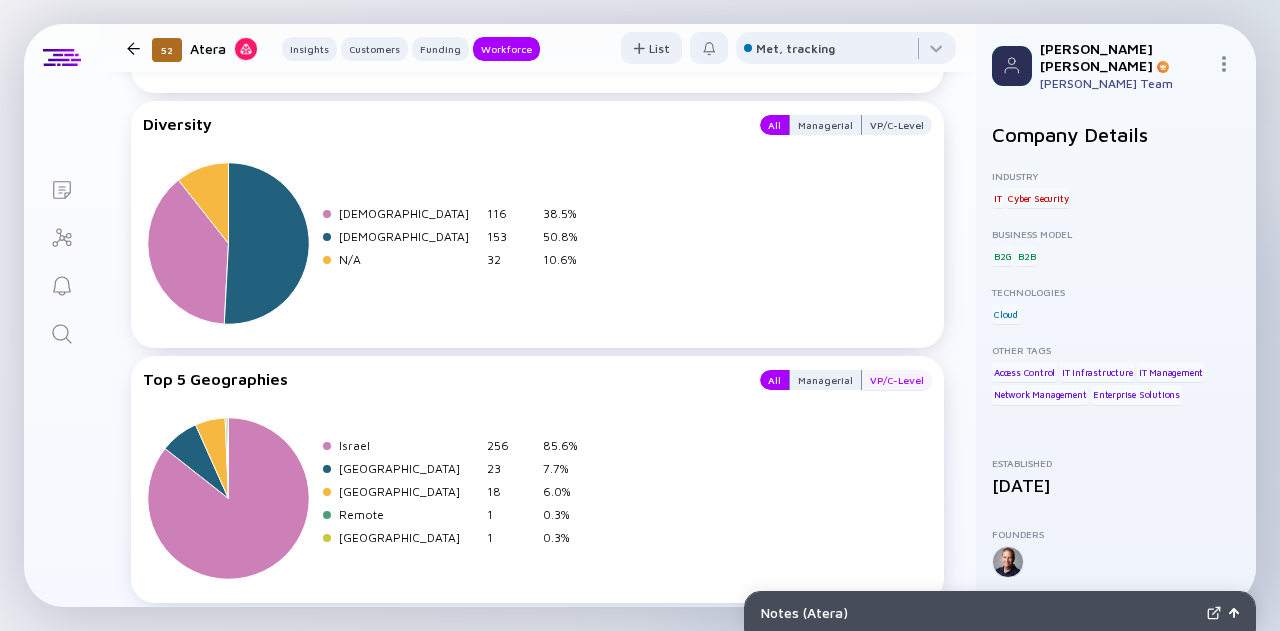click on "VP/C-Level" at bounding box center [897, 380] 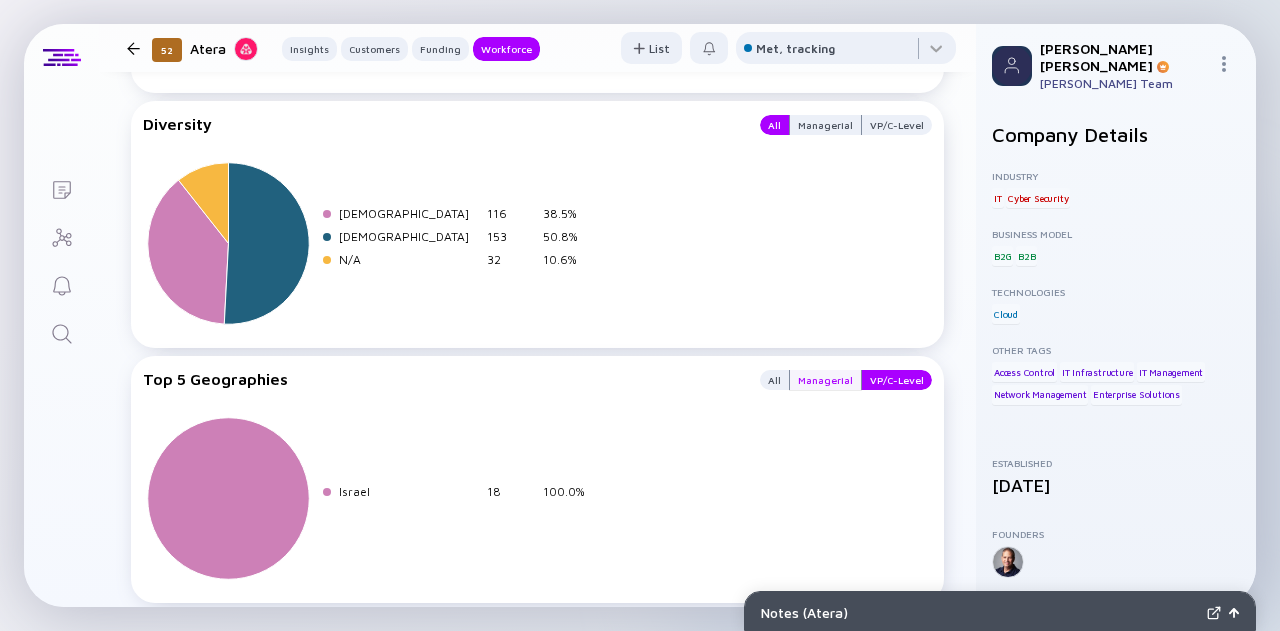 click on "Managerial" at bounding box center [825, 380] 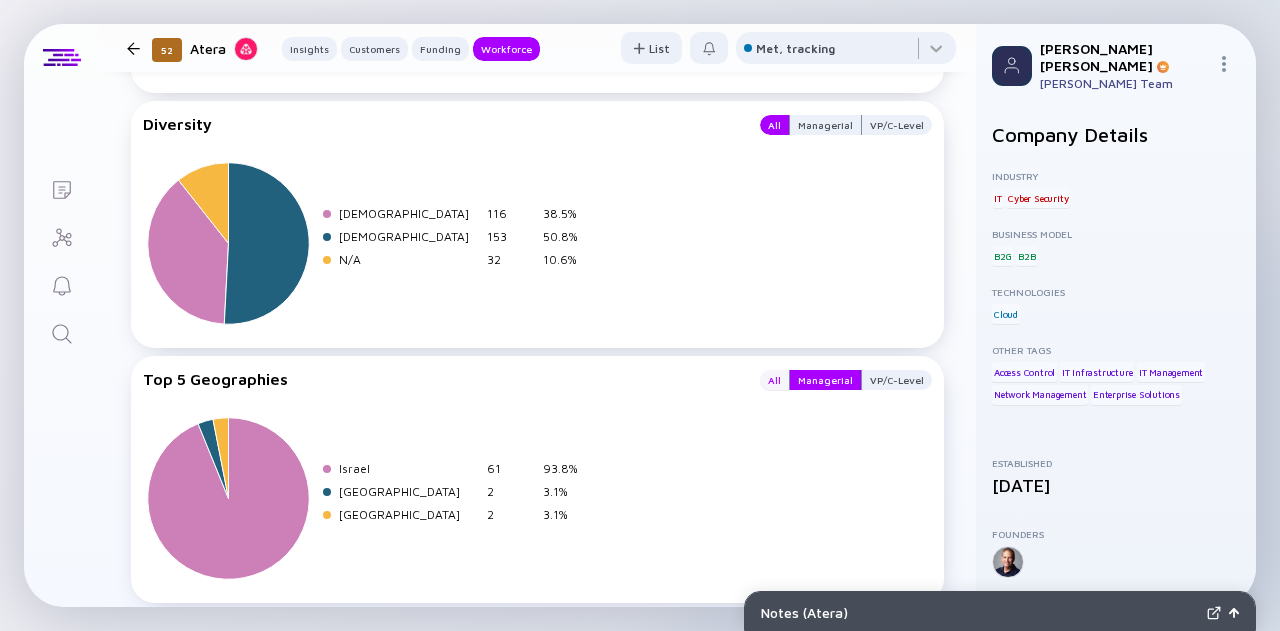 click on "All" at bounding box center (774, 380) 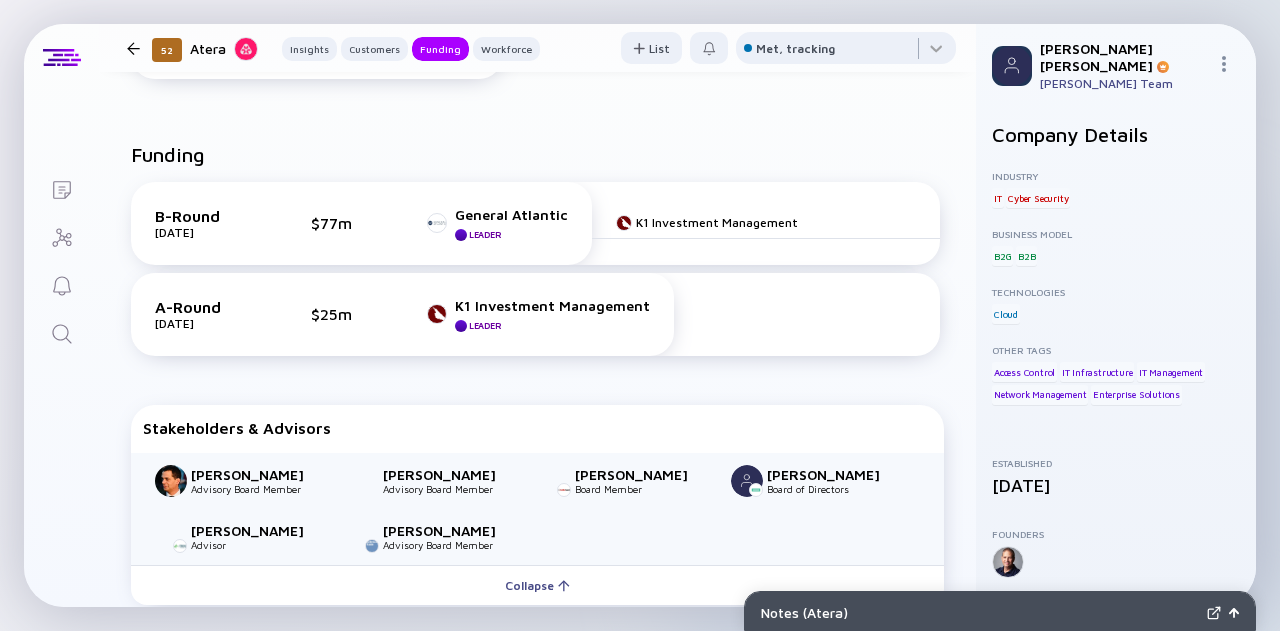 scroll, scrollTop: 980, scrollLeft: 0, axis: vertical 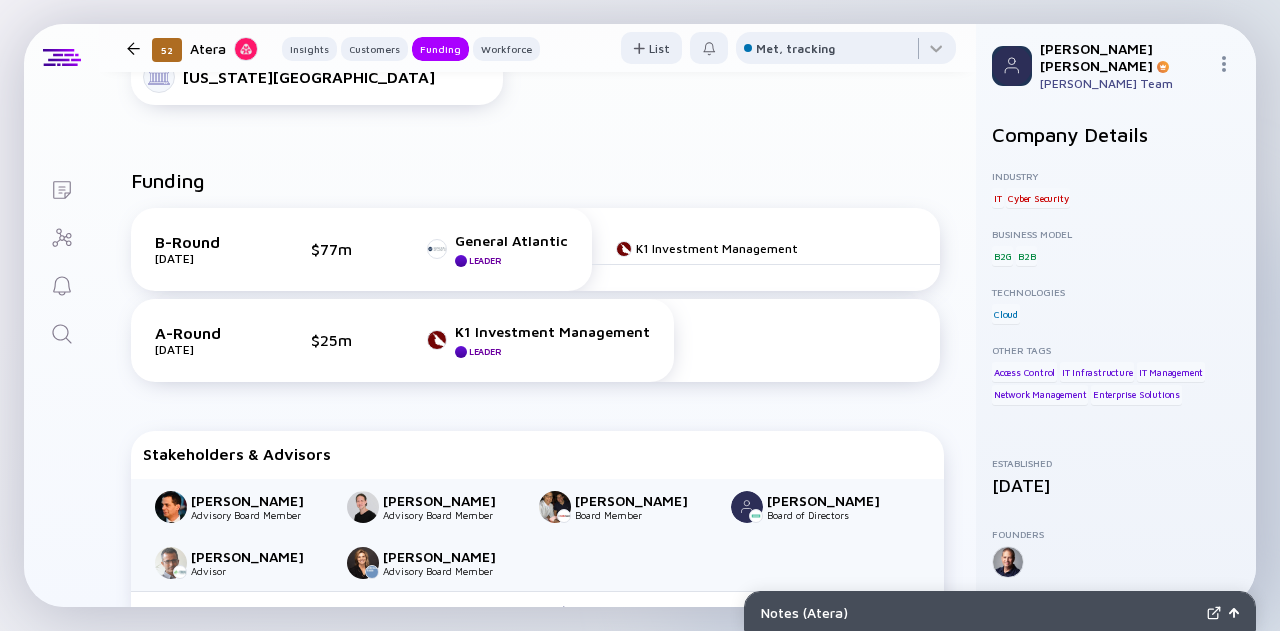 click 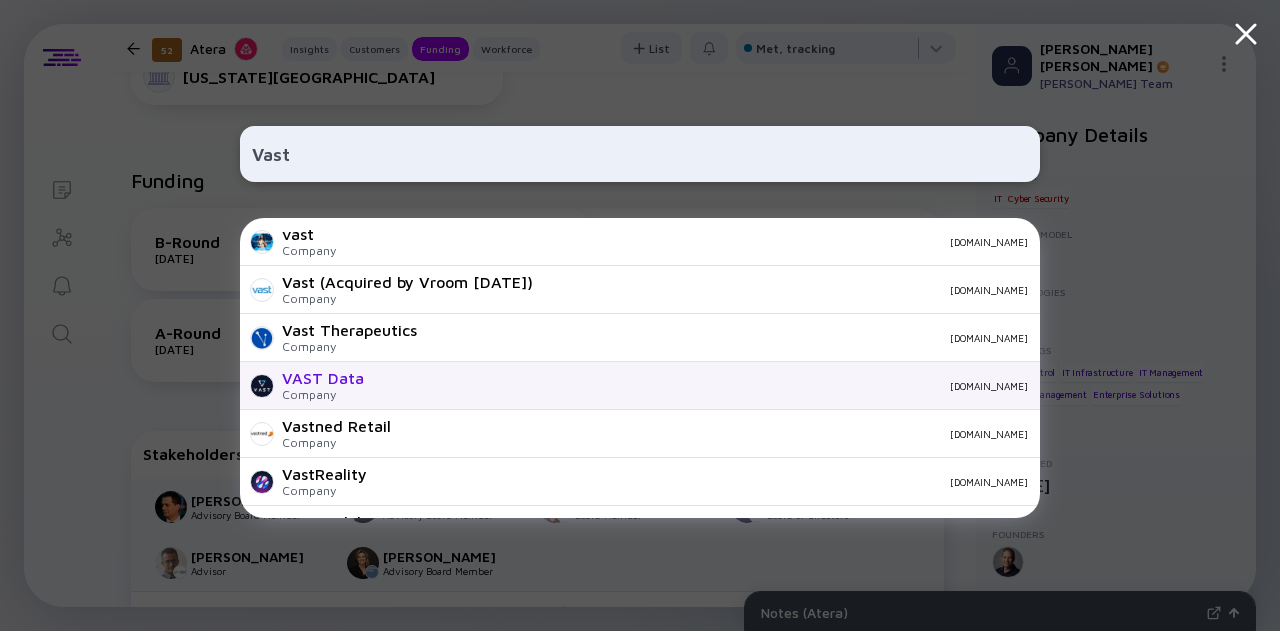 type on "Vast" 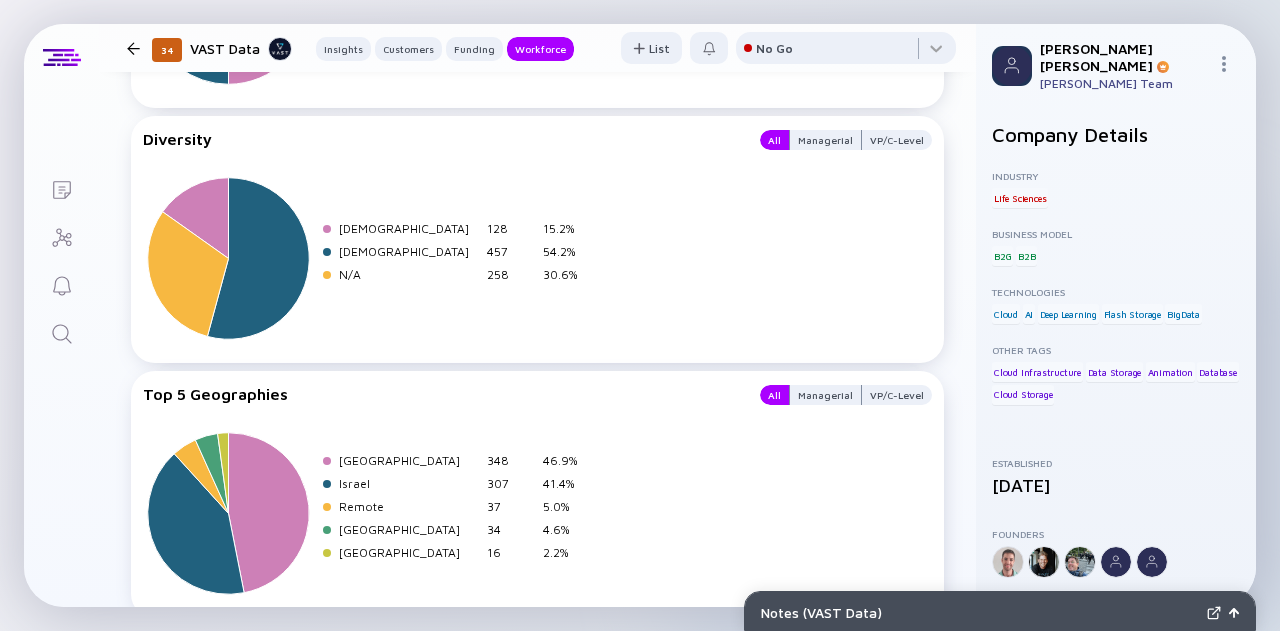 scroll, scrollTop: 4365, scrollLeft: 0, axis: vertical 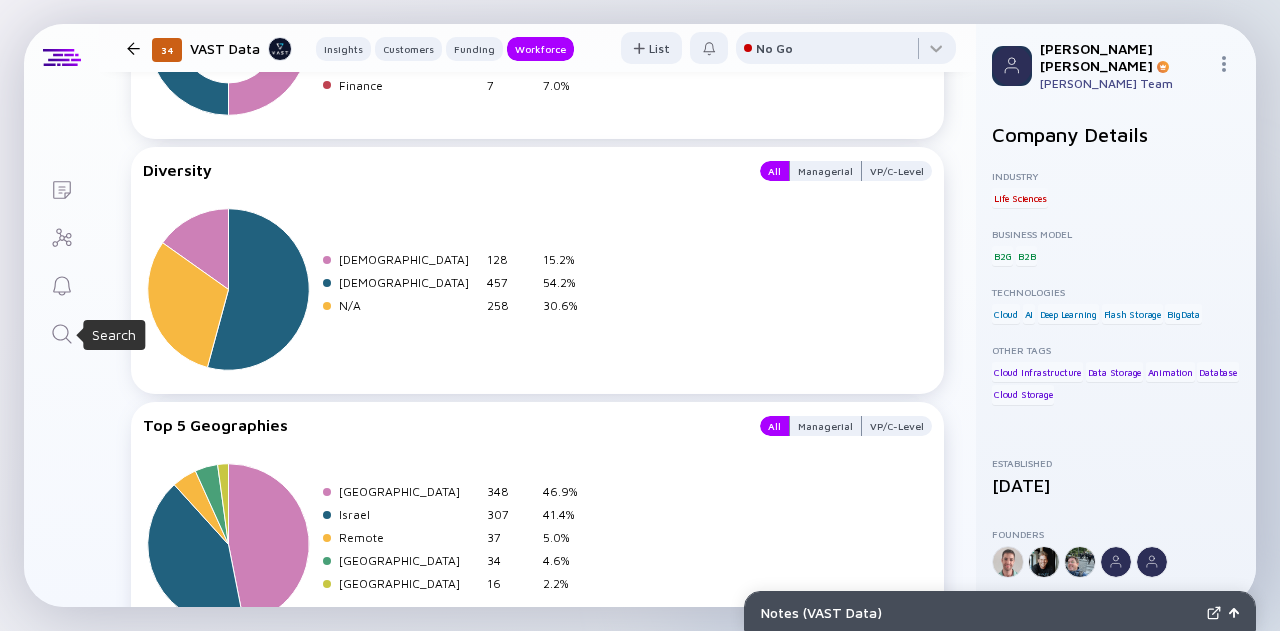 click 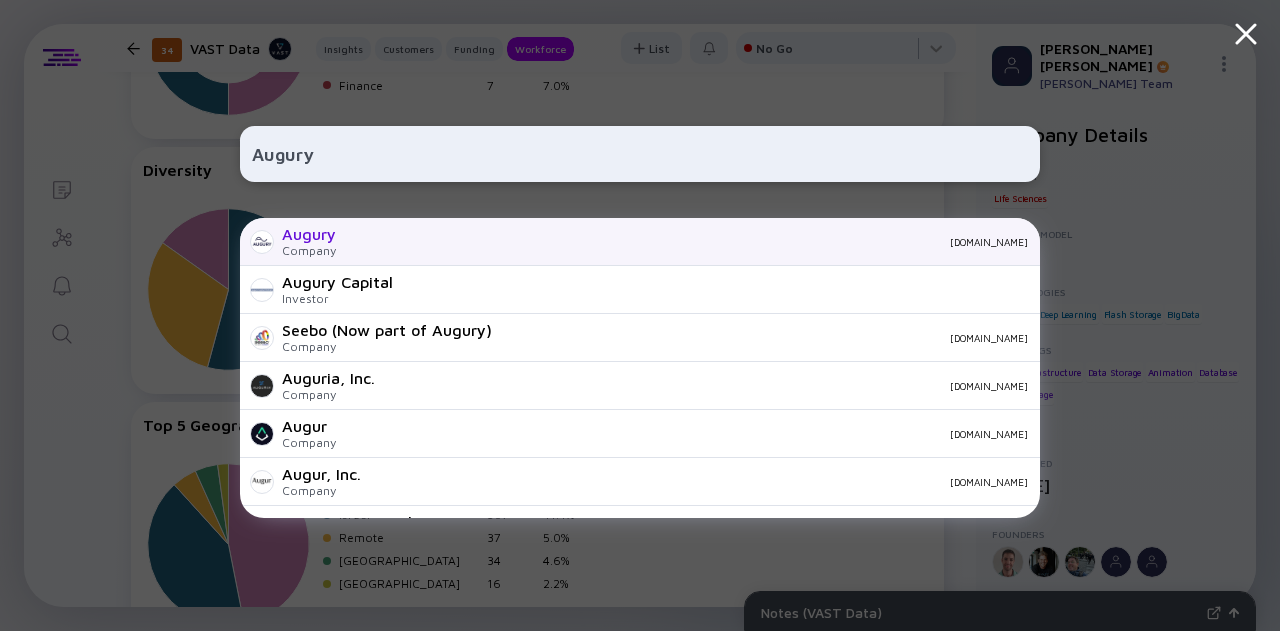 type on "Augury" 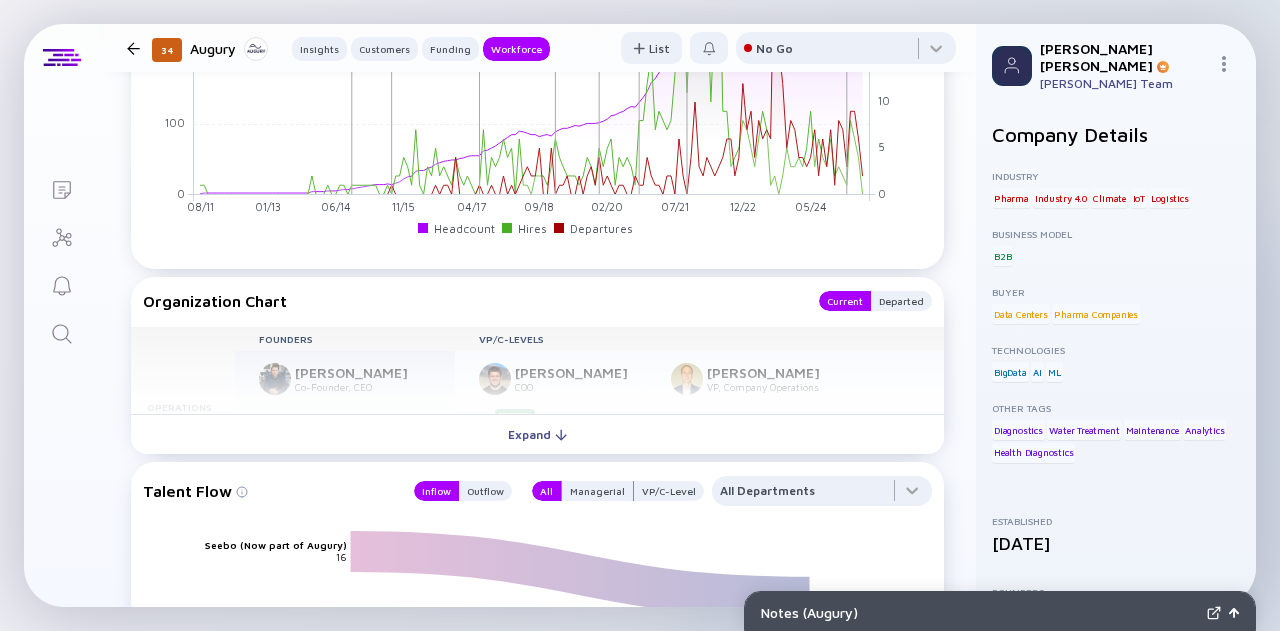 scroll, scrollTop: 3600, scrollLeft: 0, axis: vertical 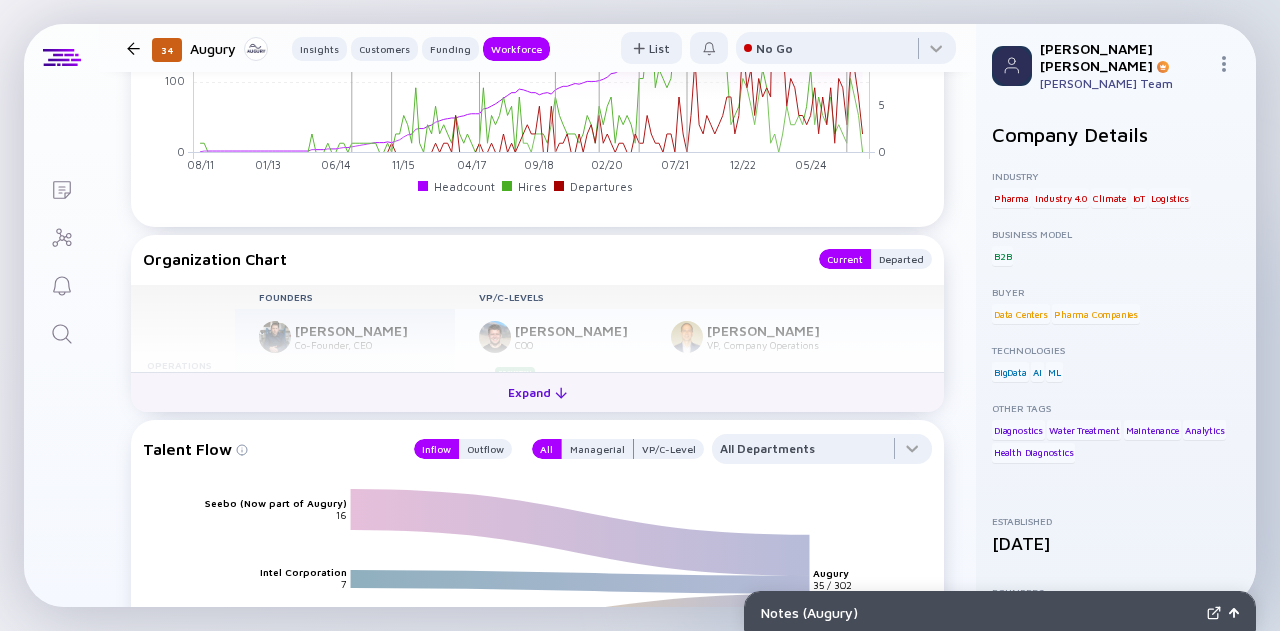 click on "Expand" at bounding box center [537, 392] 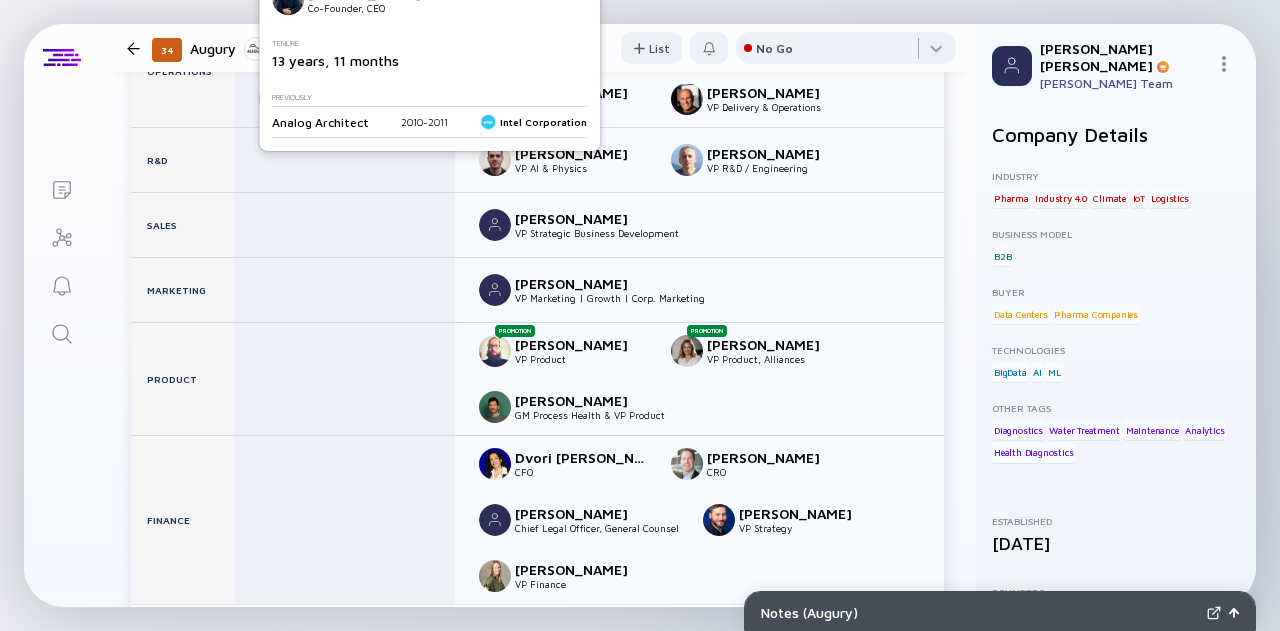 scroll, scrollTop: 3900, scrollLeft: 0, axis: vertical 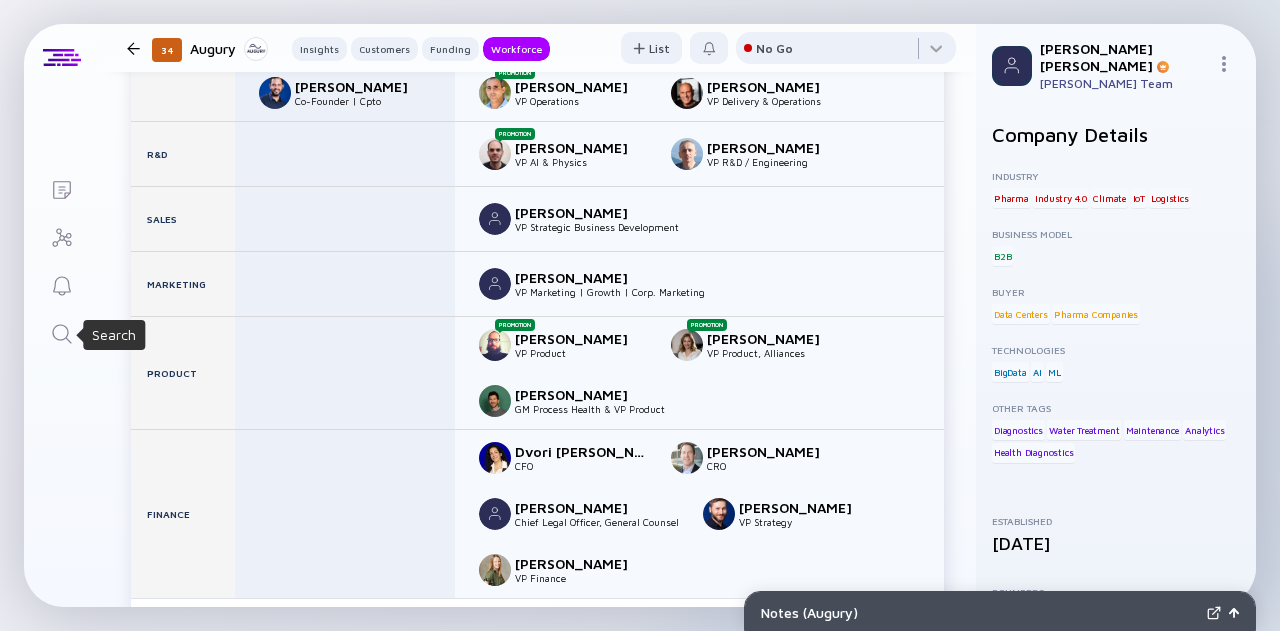 click 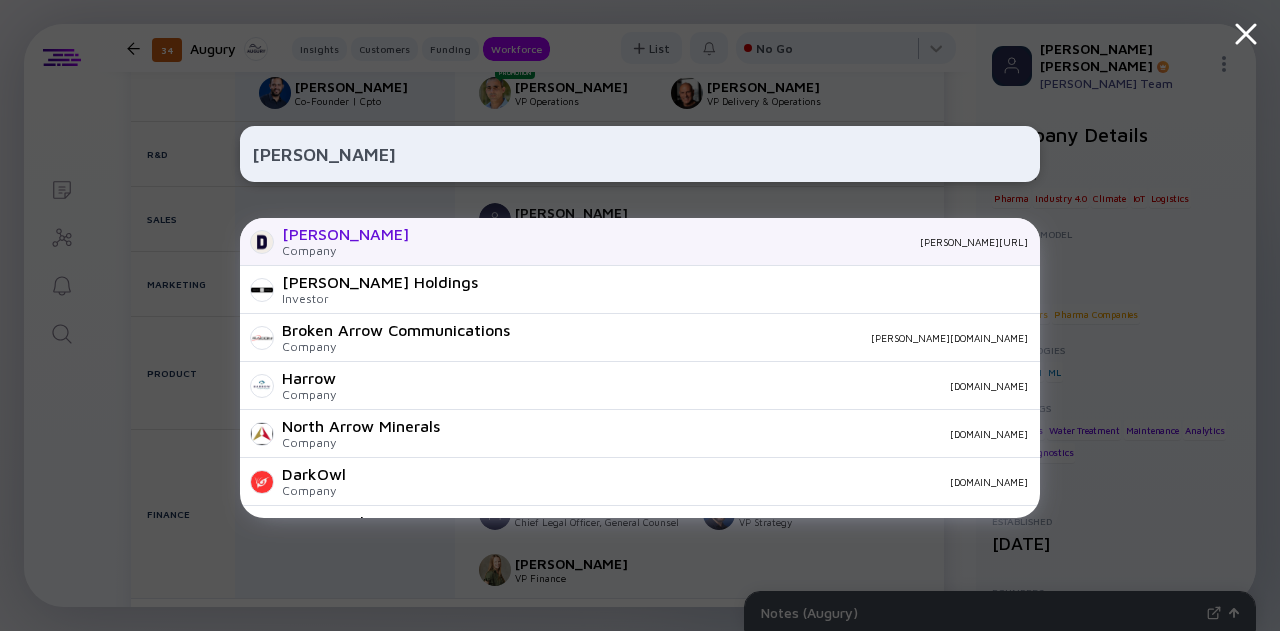type on "[PERSON_NAME]" 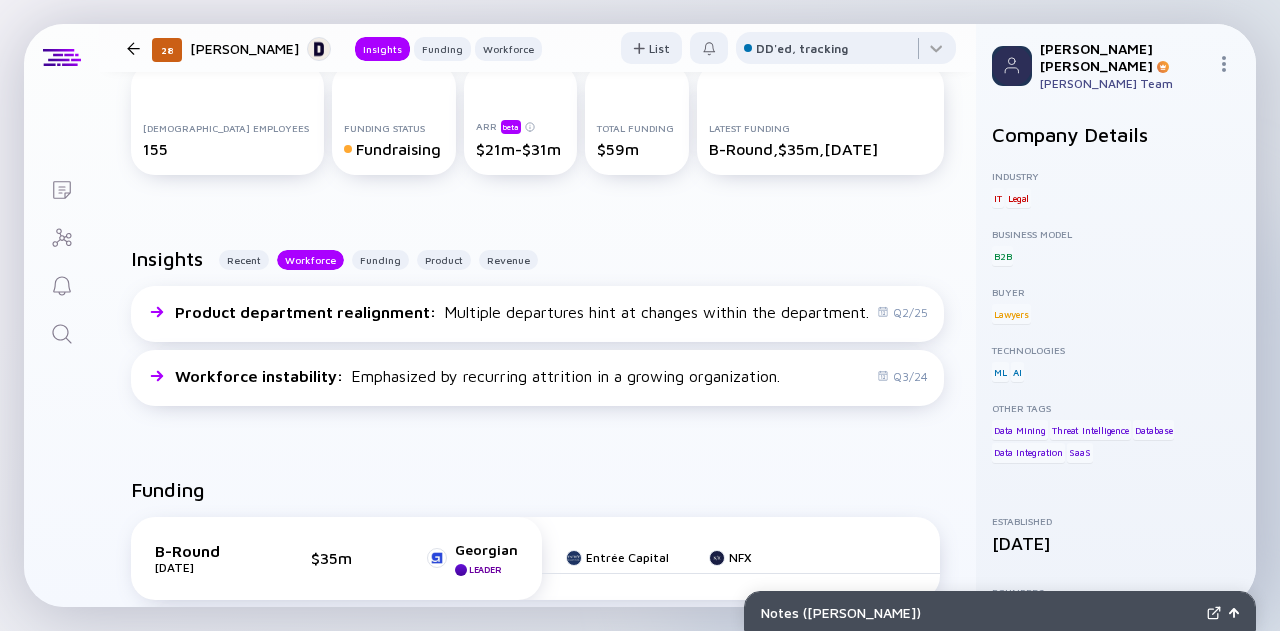 scroll, scrollTop: 0, scrollLeft: 0, axis: both 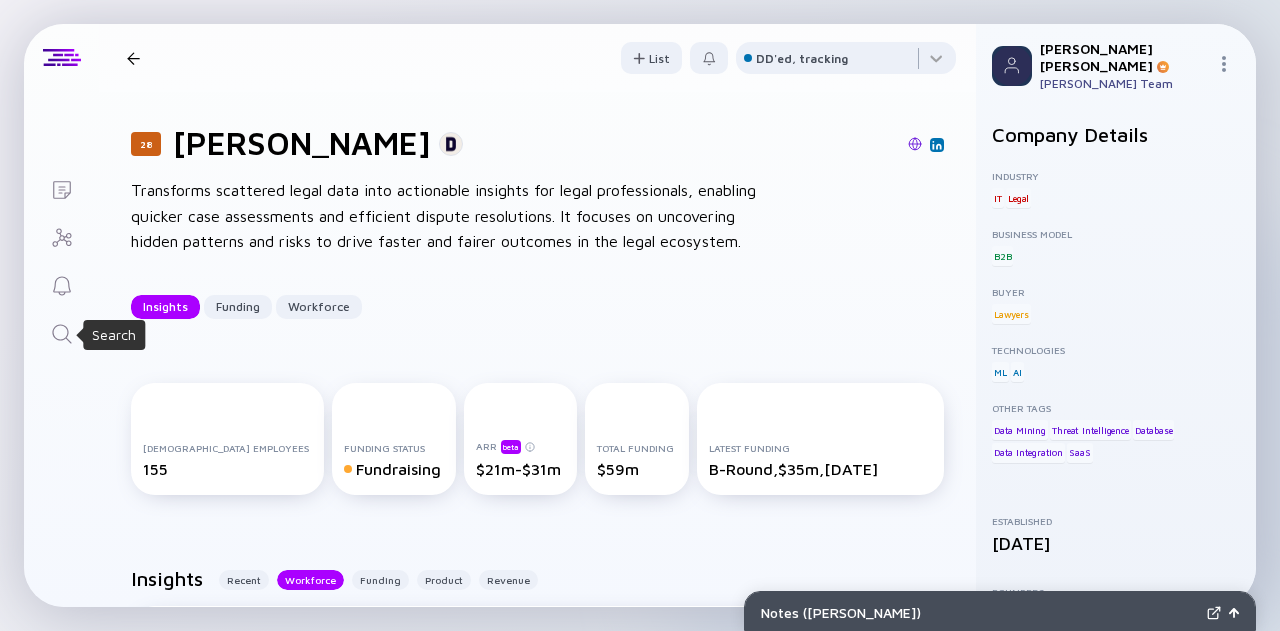 click 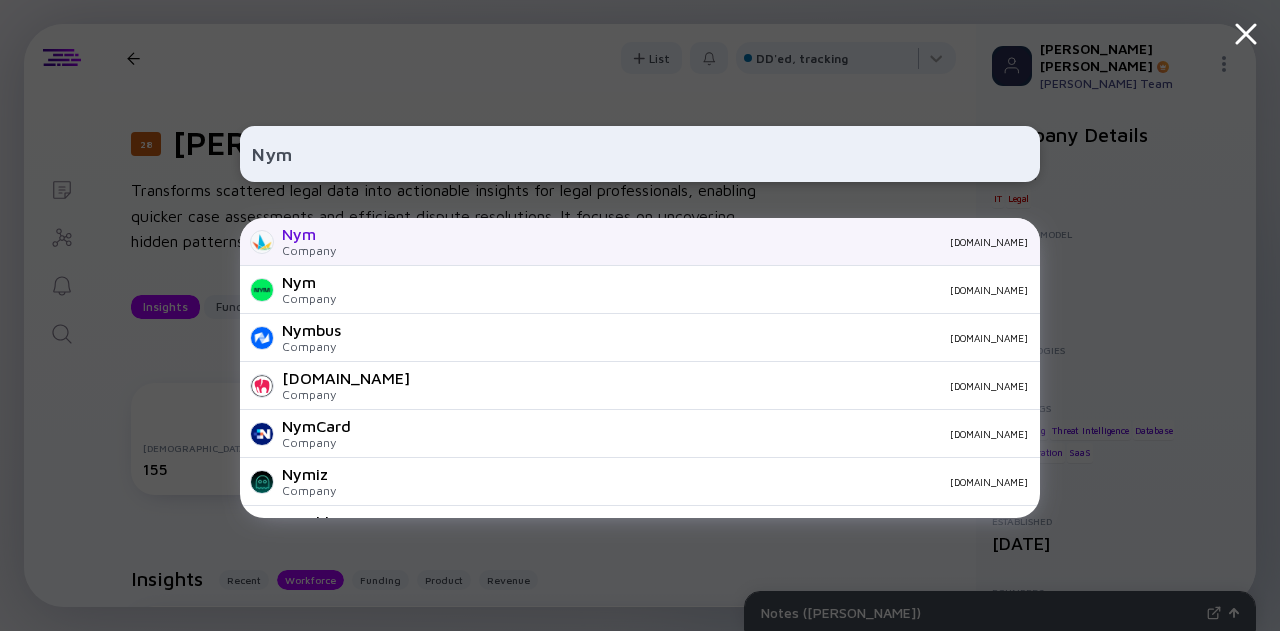 type on "Nym" 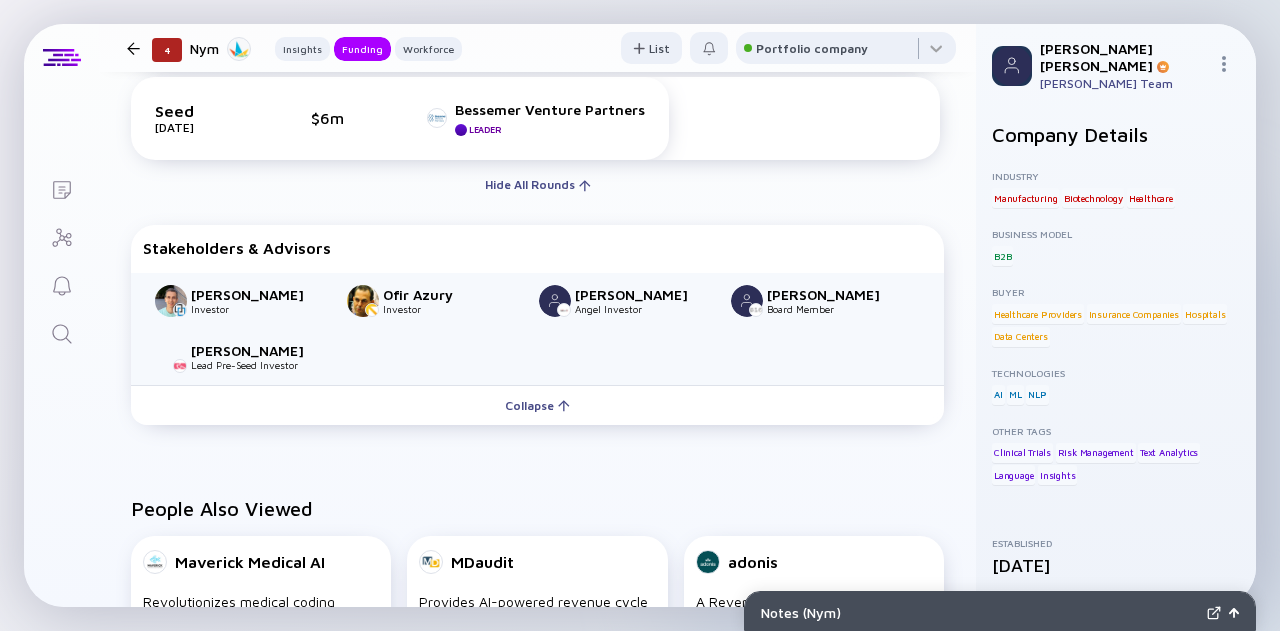 scroll, scrollTop: 1300, scrollLeft: 0, axis: vertical 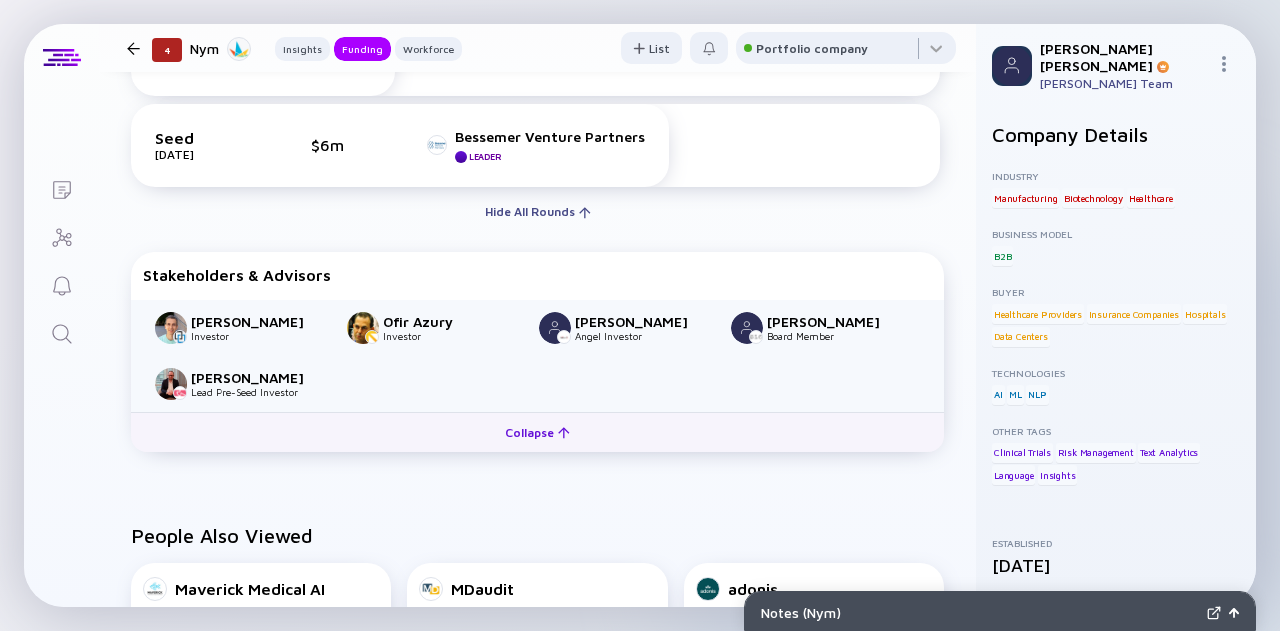 click on "Collapse" at bounding box center [537, 432] 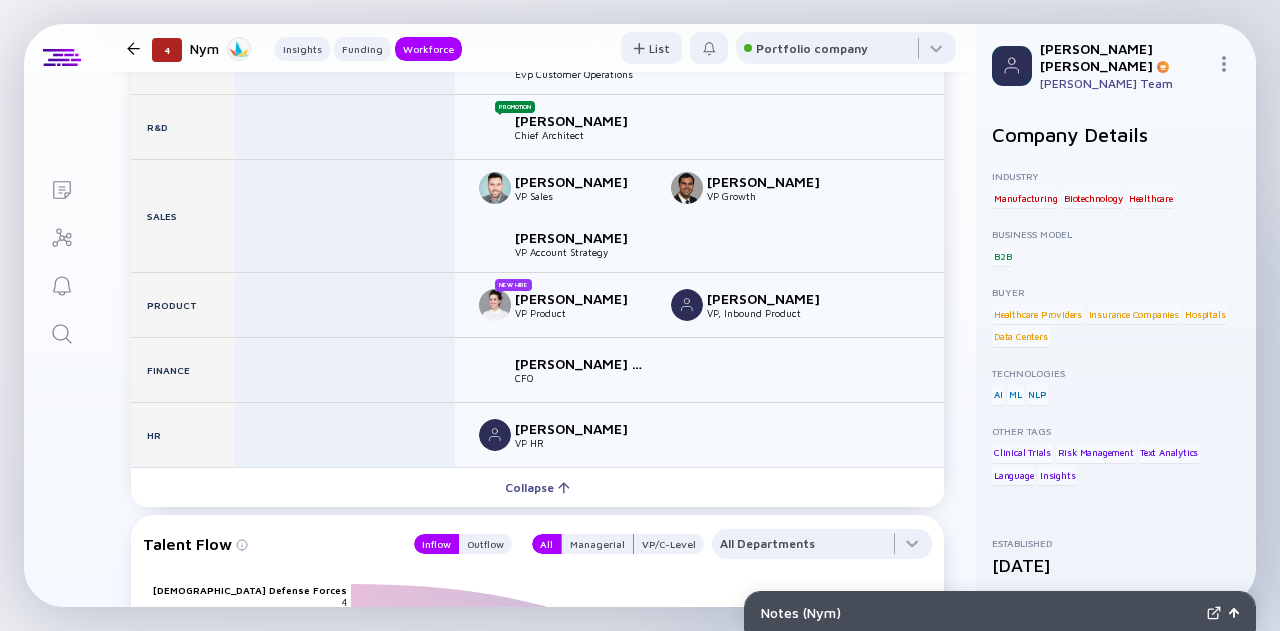 scroll, scrollTop: 2700, scrollLeft: 0, axis: vertical 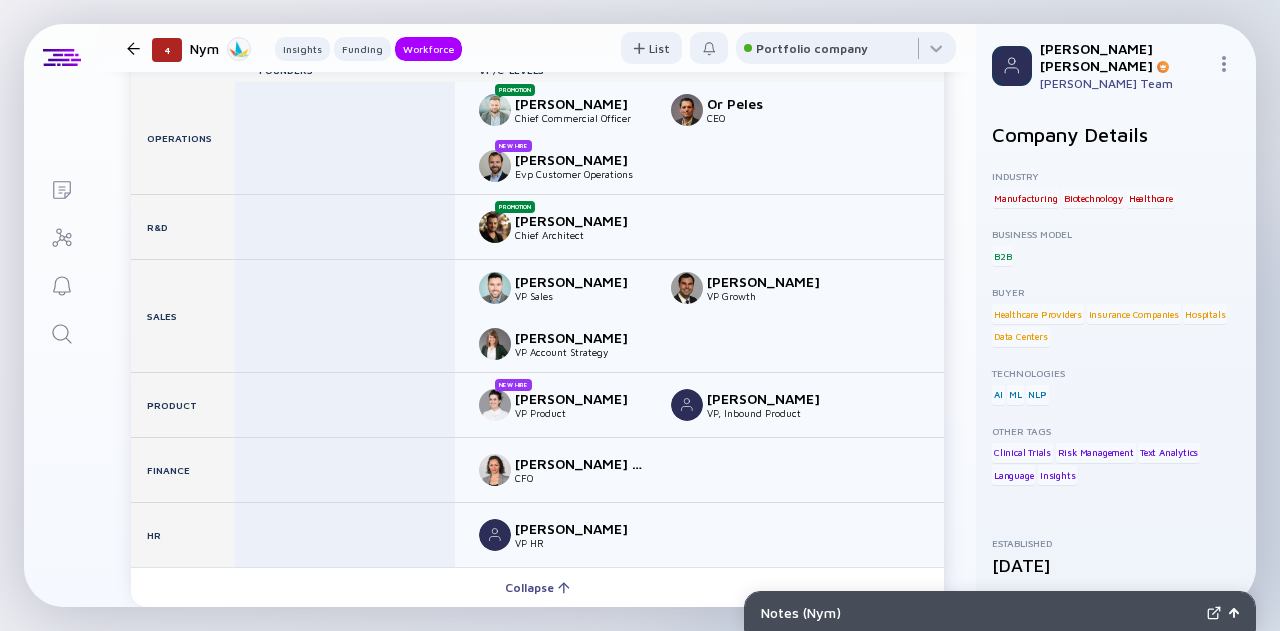 click on "Departed" at bounding box center (901, 32) 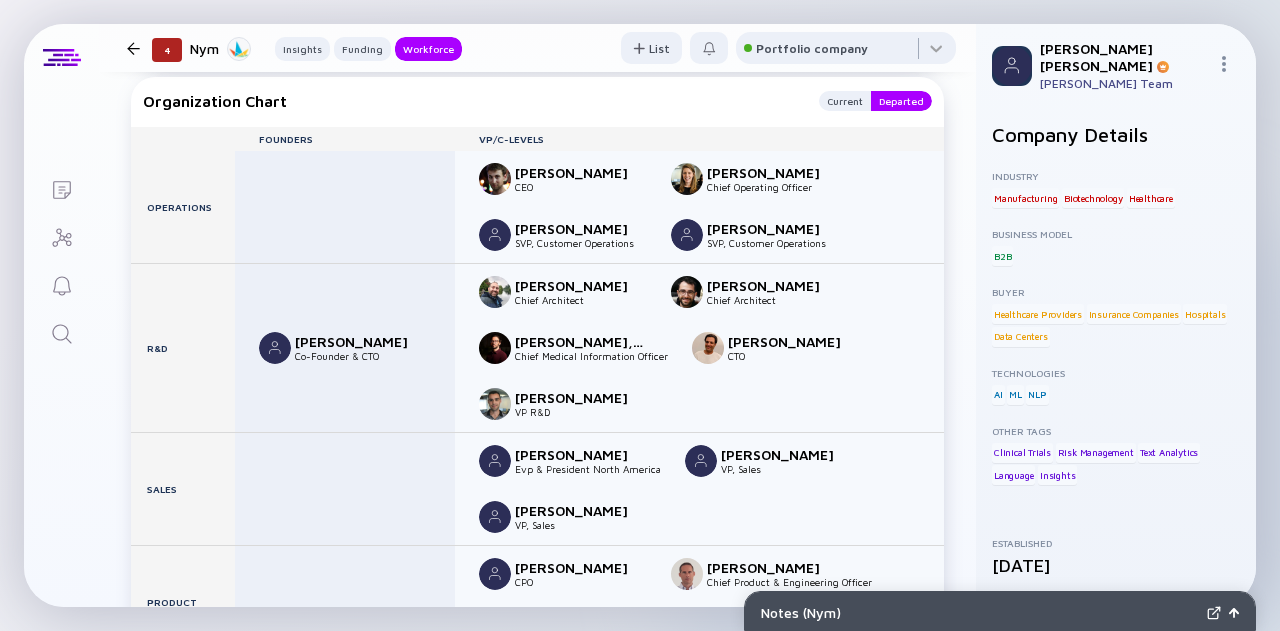scroll, scrollTop: 2600, scrollLeft: 0, axis: vertical 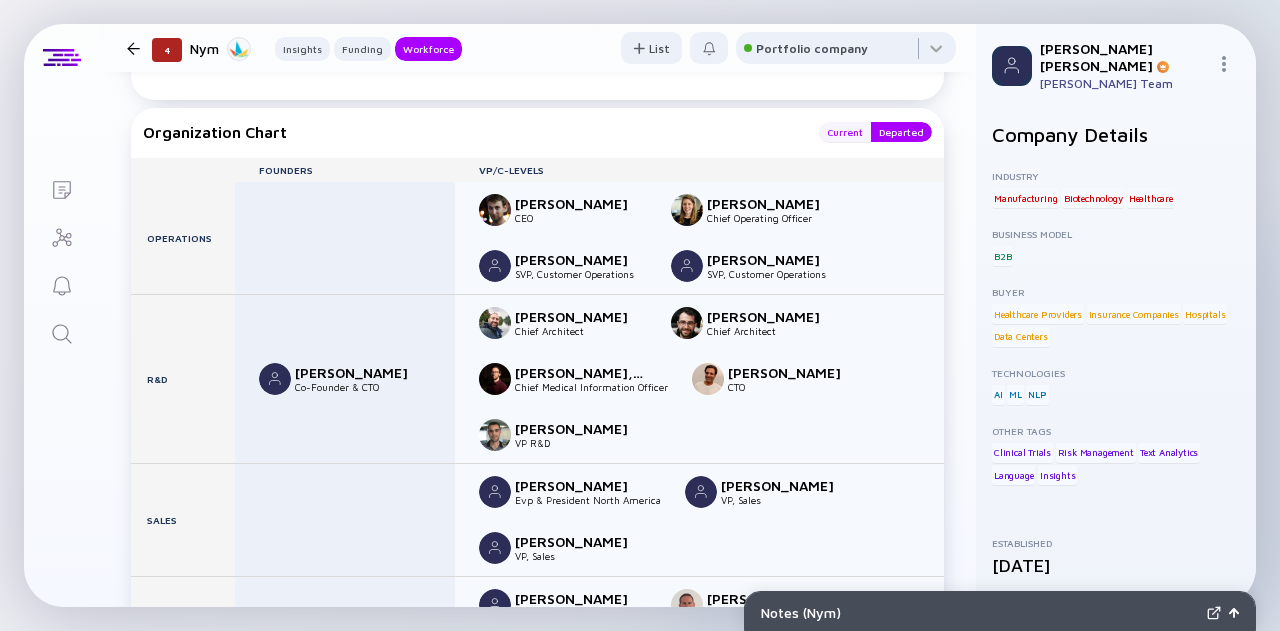 click on "Current" at bounding box center (845, 132) 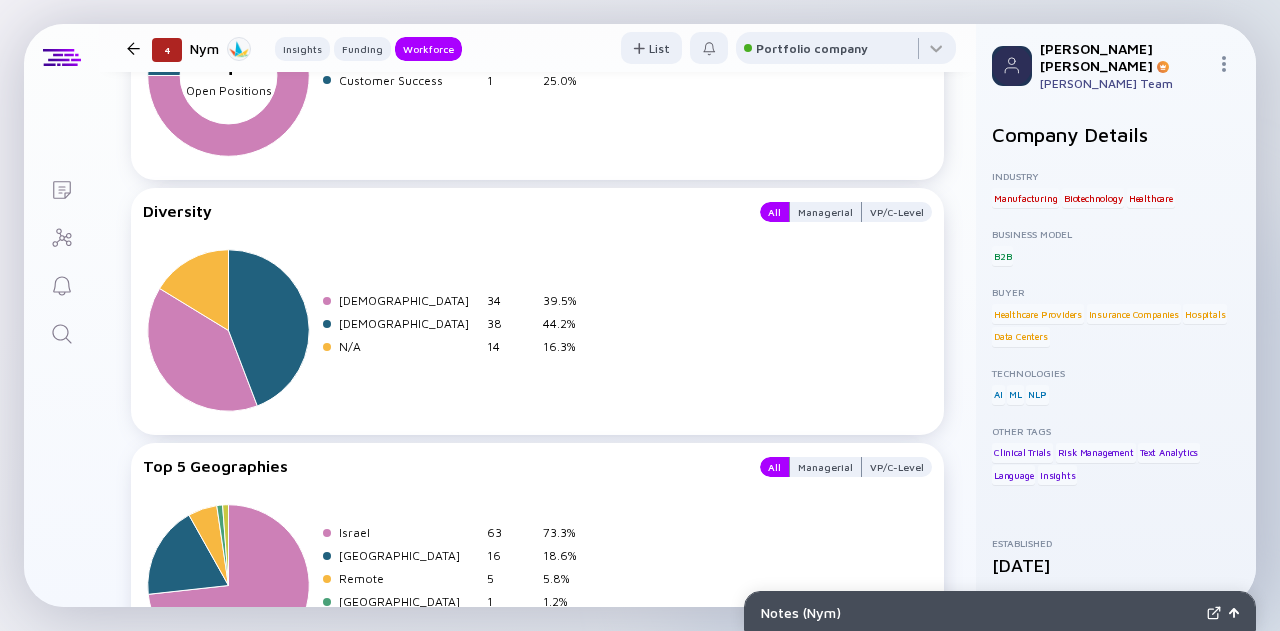scroll, scrollTop: 4214, scrollLeft: 0, axis: vertical 